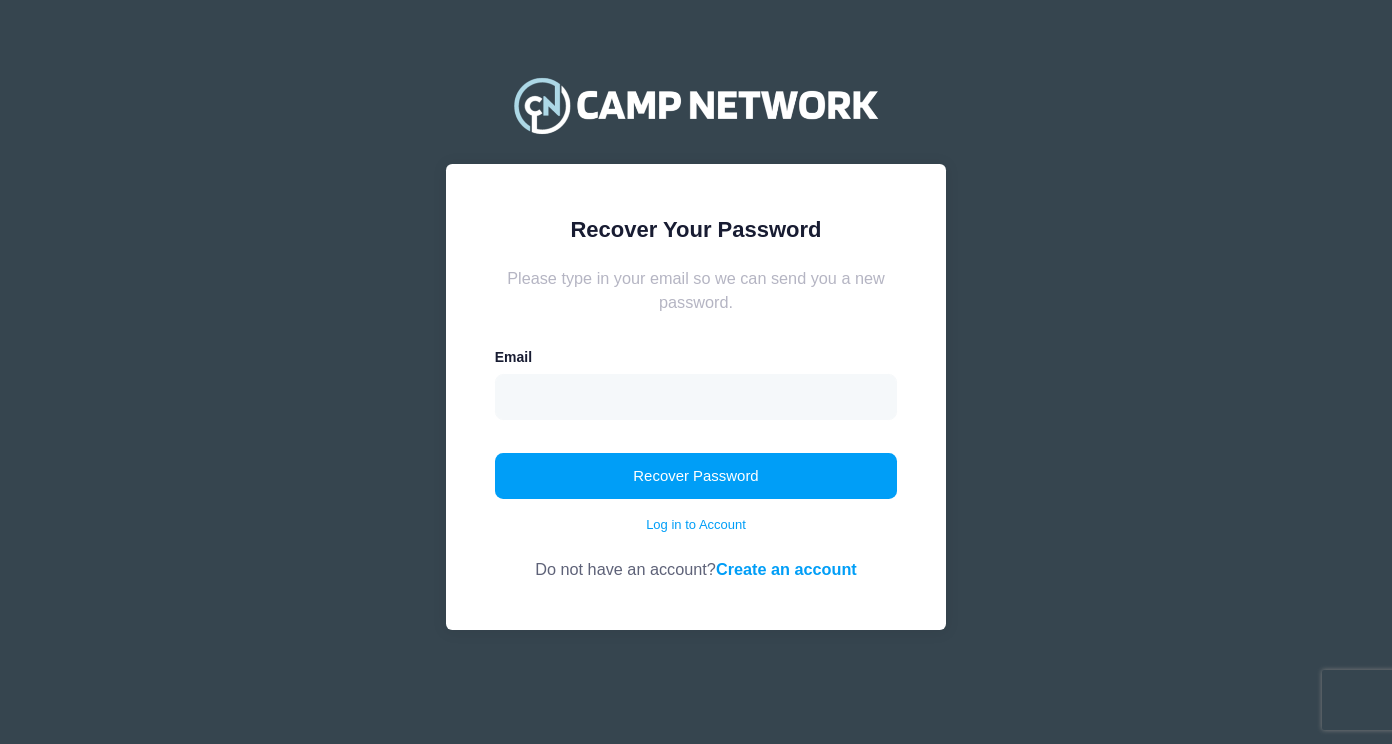 scroll, scrollTop: 0, scrollLeft: 0, axis: both 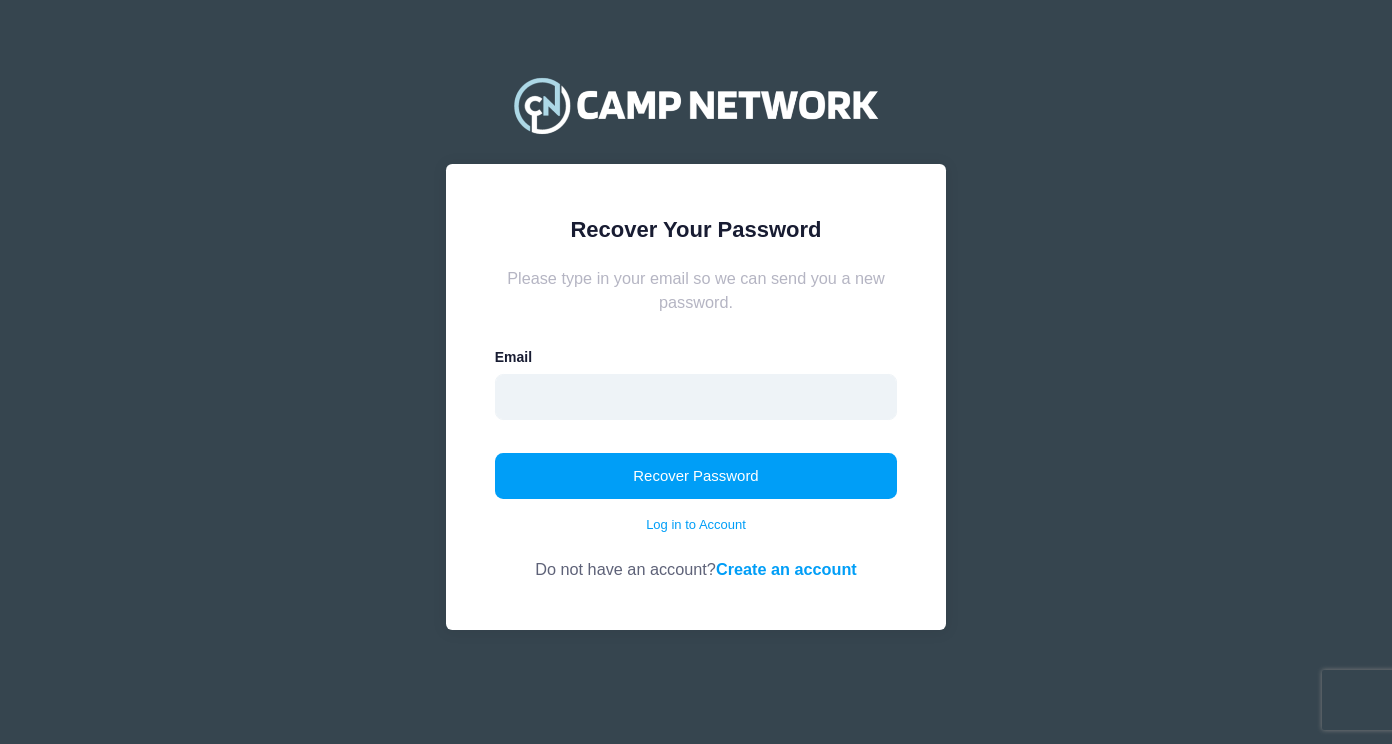 click at bounding box center [696, 397] 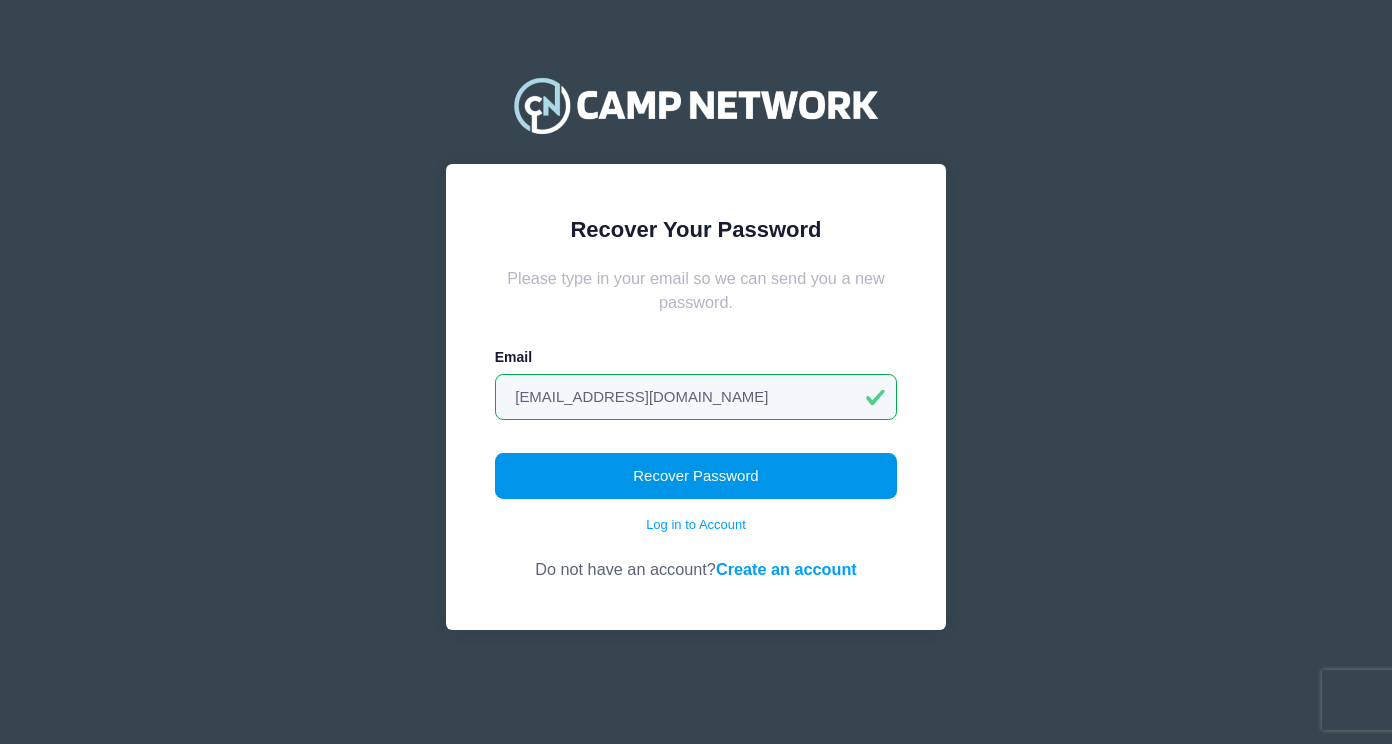 click on "Recover Password" at bounding box center [696, 476] 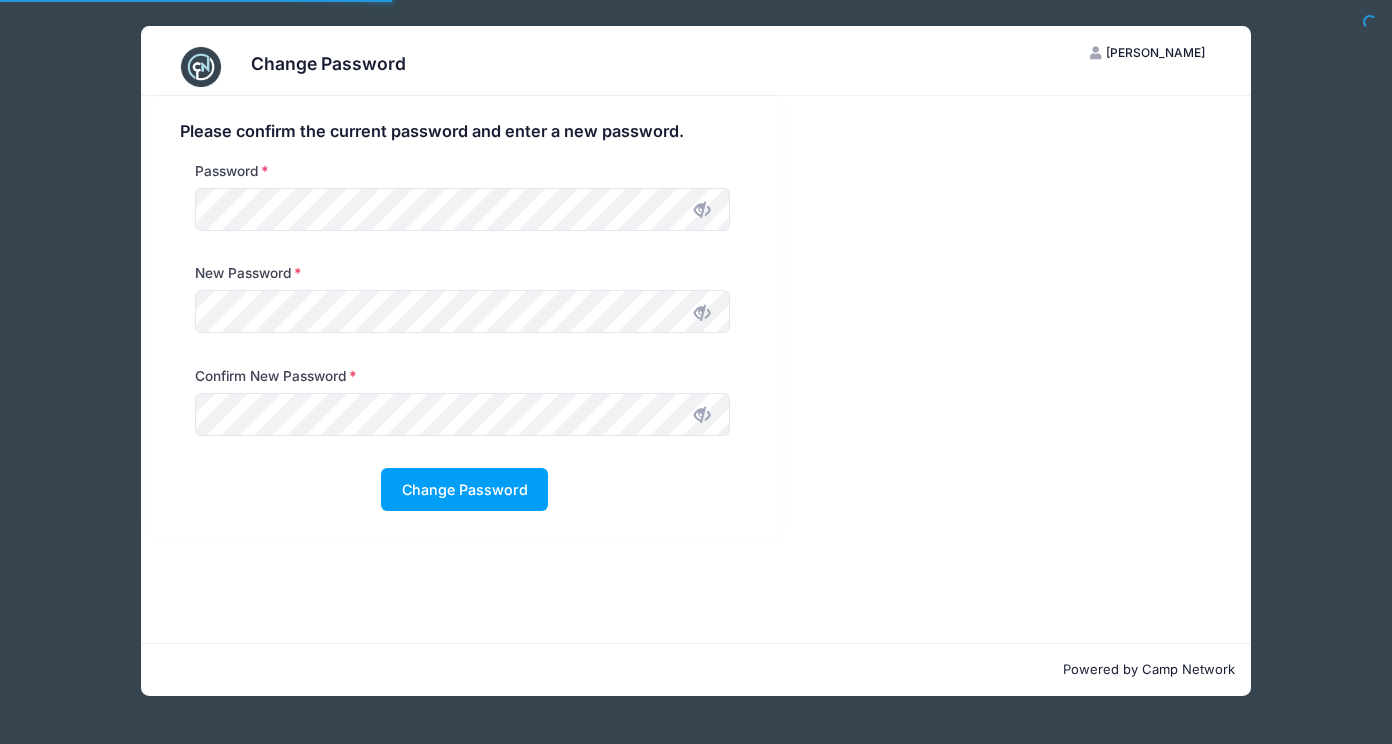 scroll, scrollTop: 0, scrollLeft: 0, axis: both 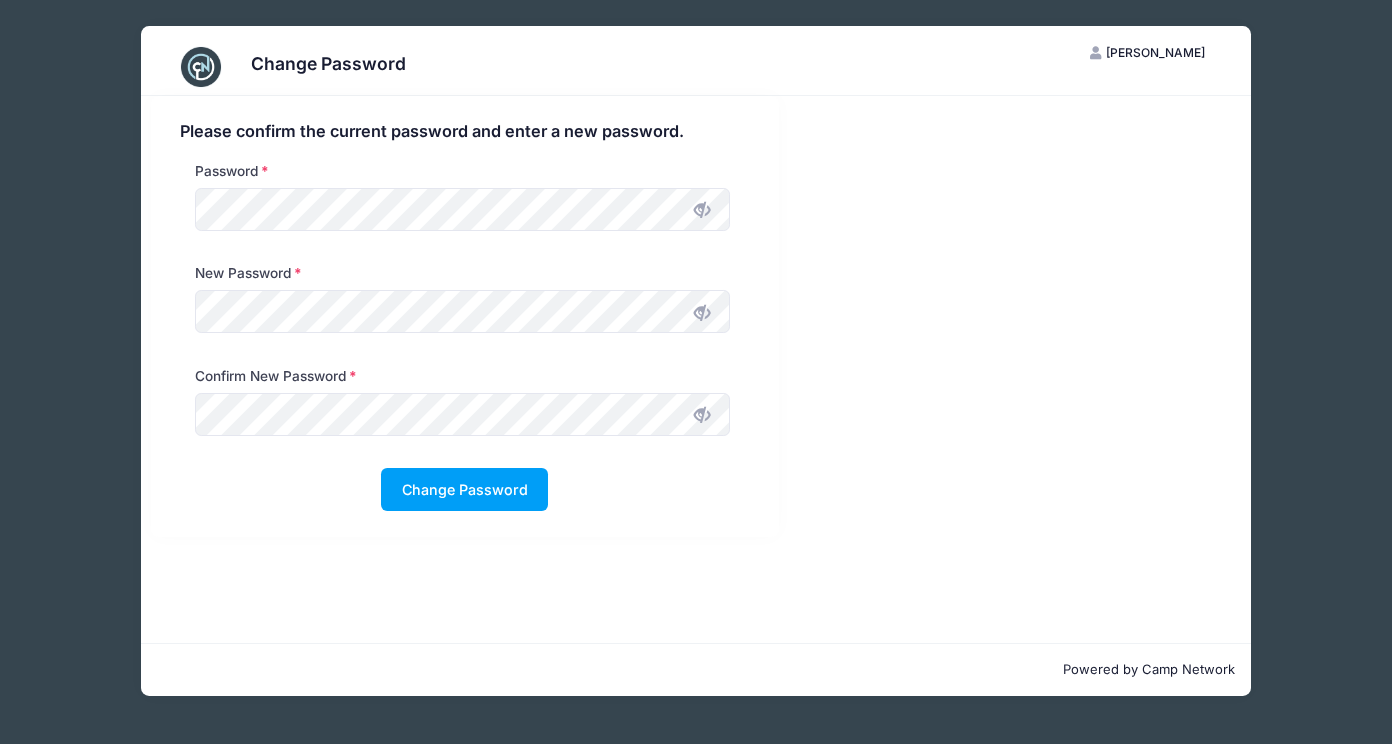 click at bounding box center [702, 210] 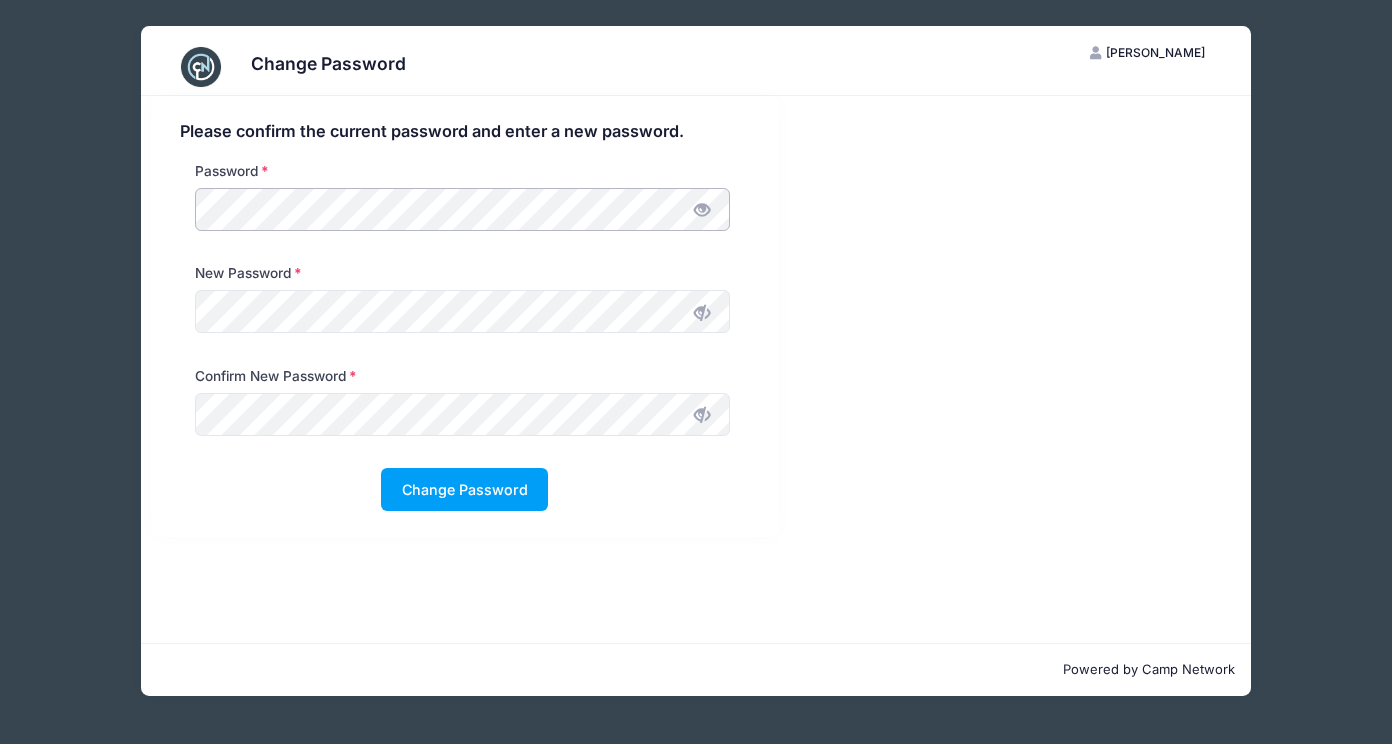 click on "Change Password
TR Tiffani Rosenbleeth      My Account
Logout
Please confirm the current password and enter a new password.
Password" at bounding box center (696, 361) 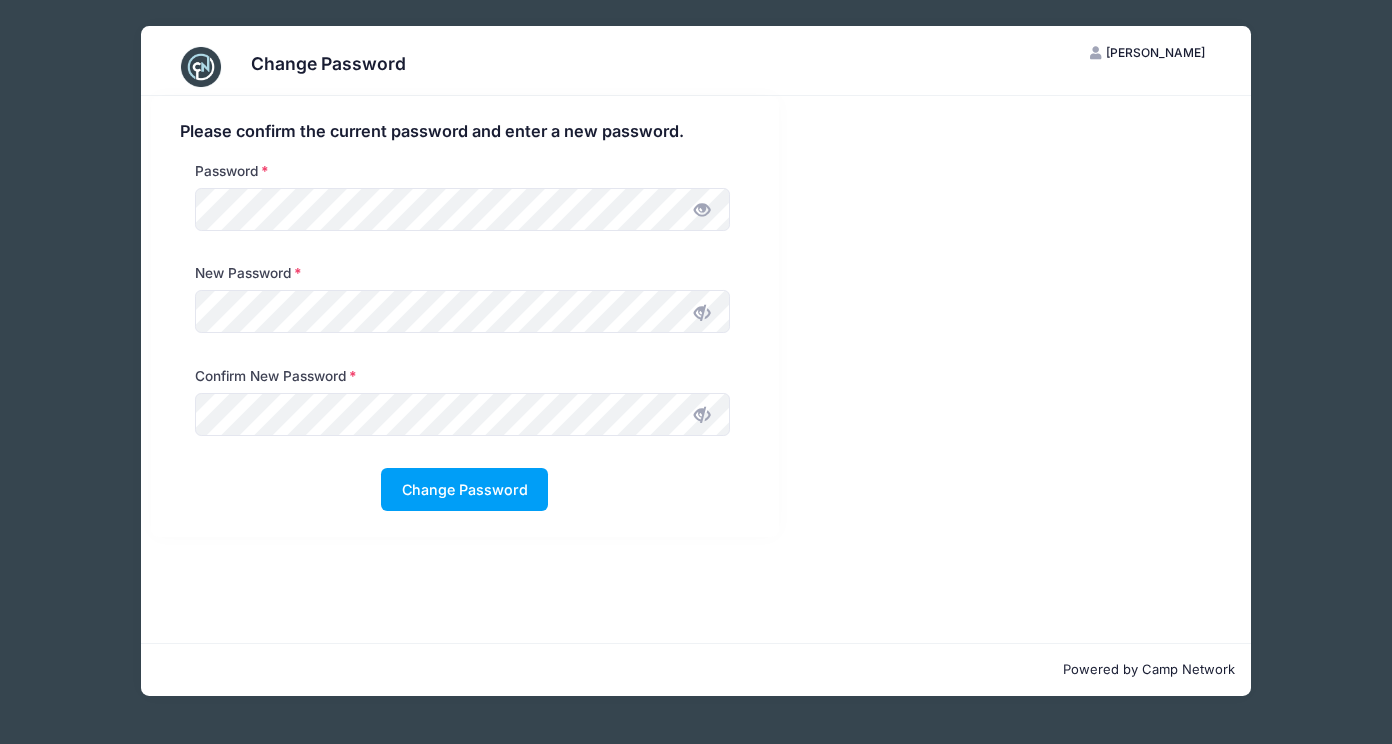 drag, startPoint x: 283, startPoint y: 338, endPoint x: 703, endPoint y: 308, distance: 421.07007 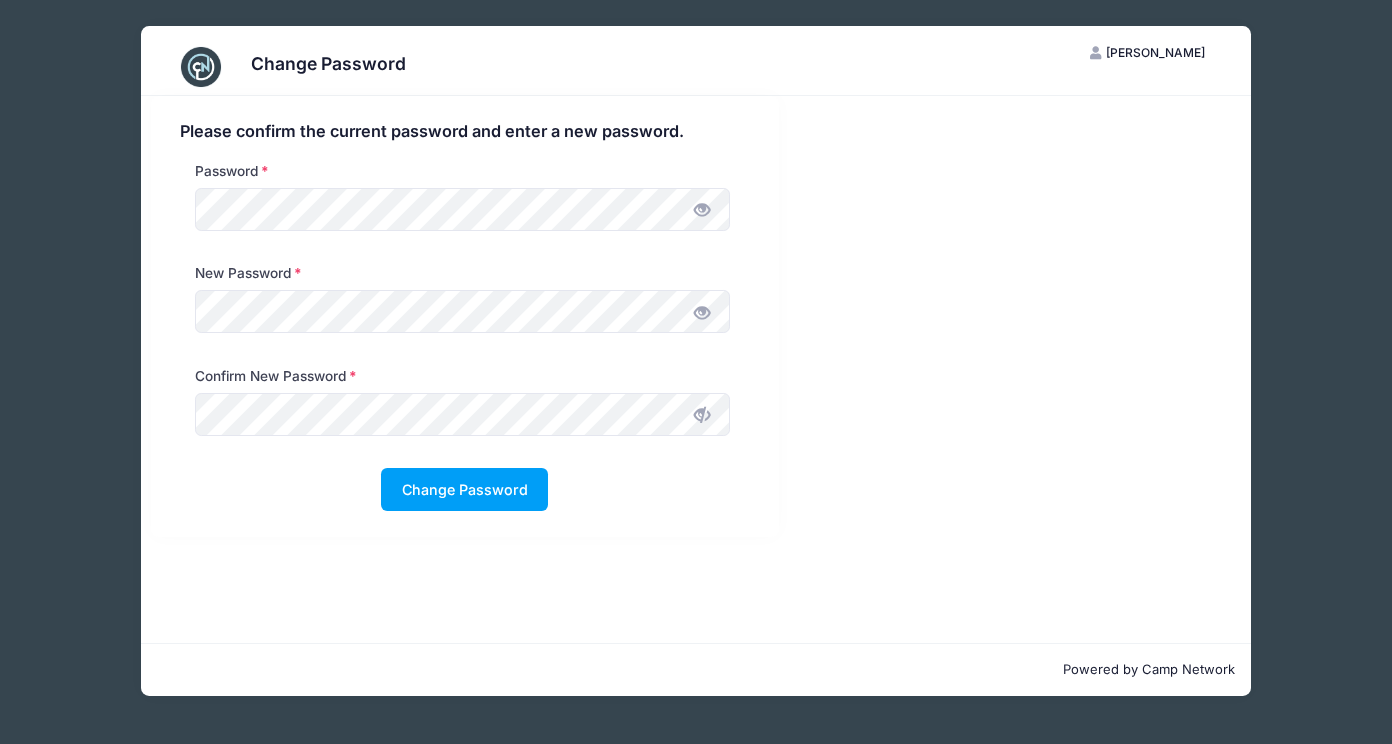 click at bounding box center (702, 415) 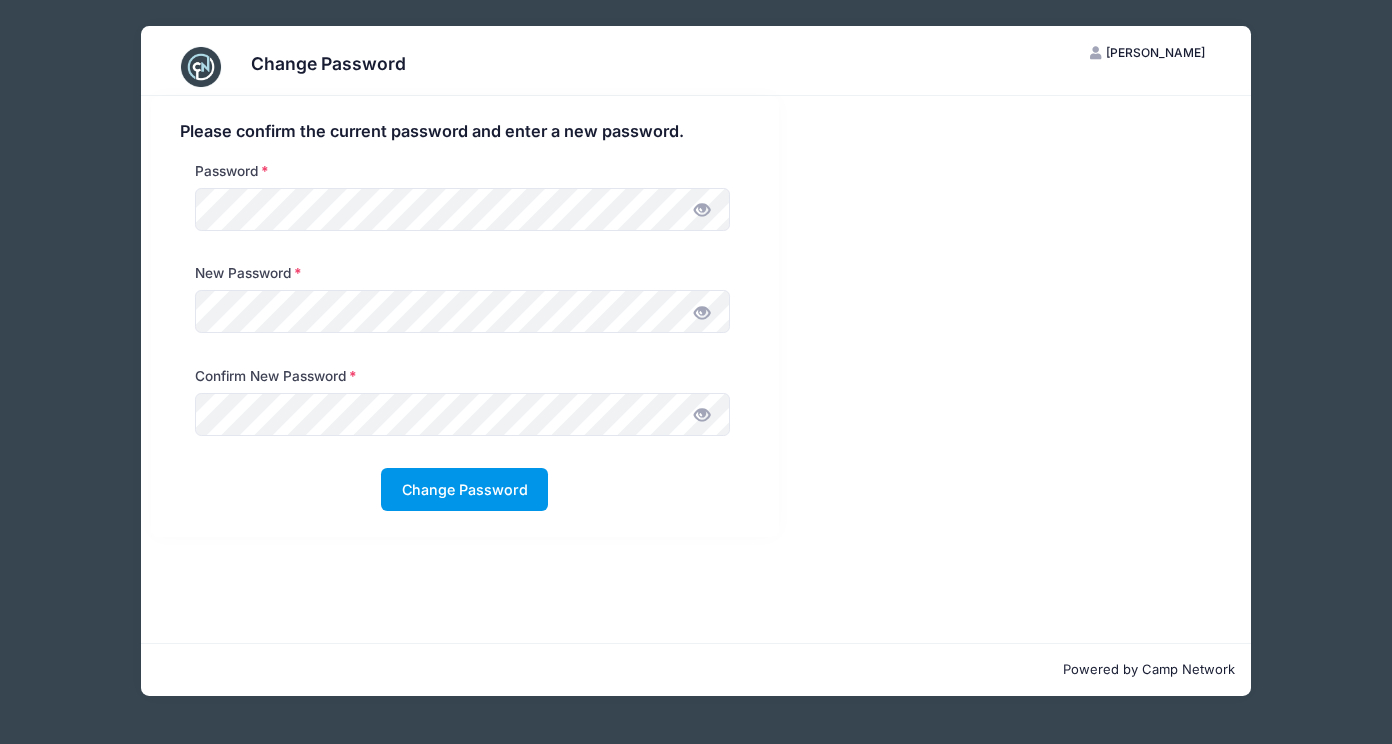 click on "Change Password" at bounding box center (464, 489) 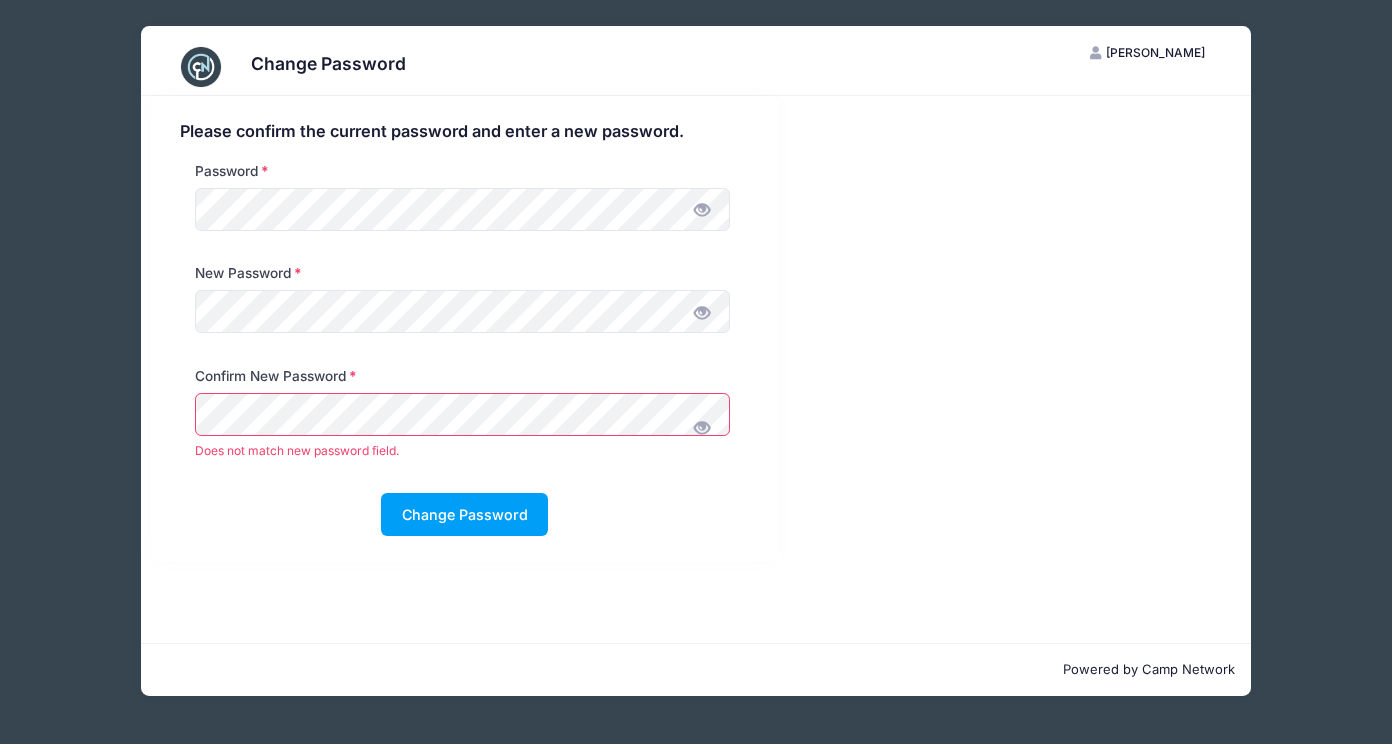 click on "New Password" at bounding box center (464, 314) 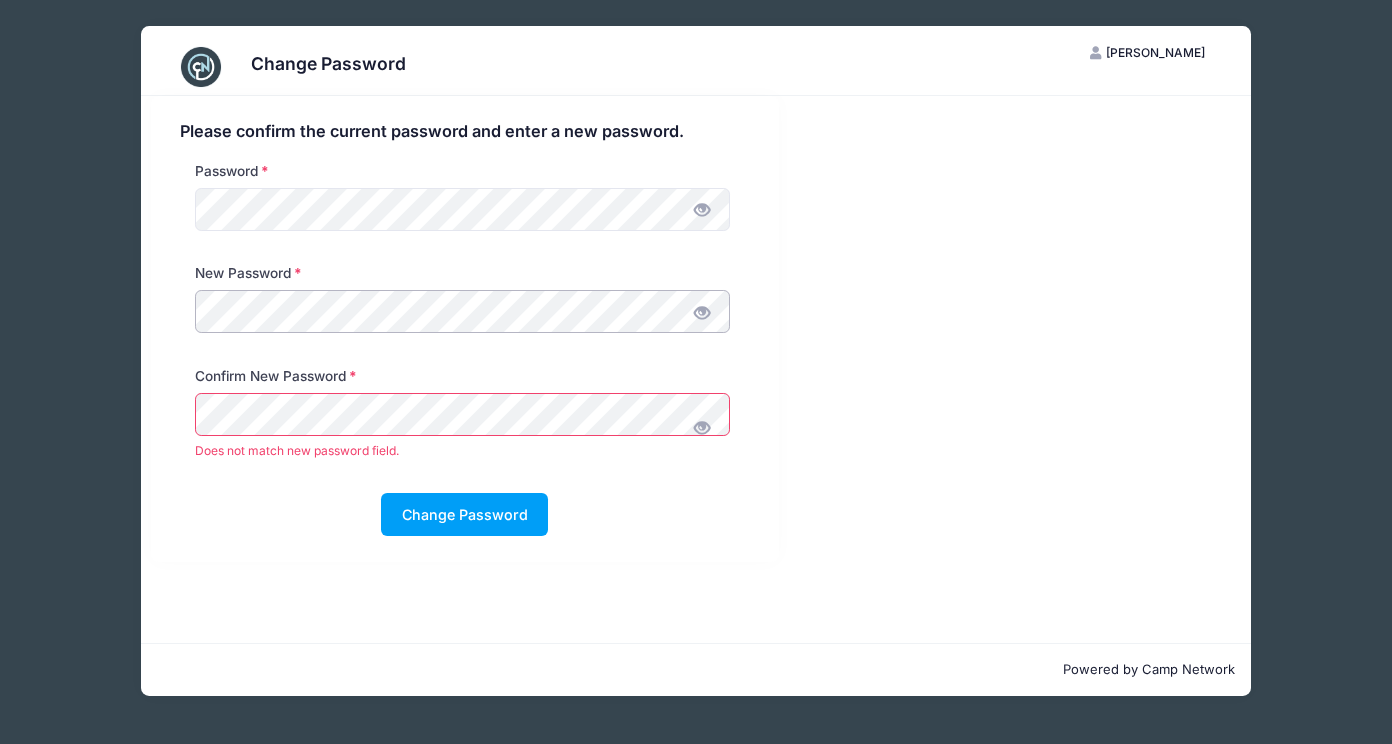 click on "Processing Request
Please wait...
Processing Request
Please wait...
Processing Request
Please wait...
Processing Request
Please wait..." at bounding box center (696, 372) 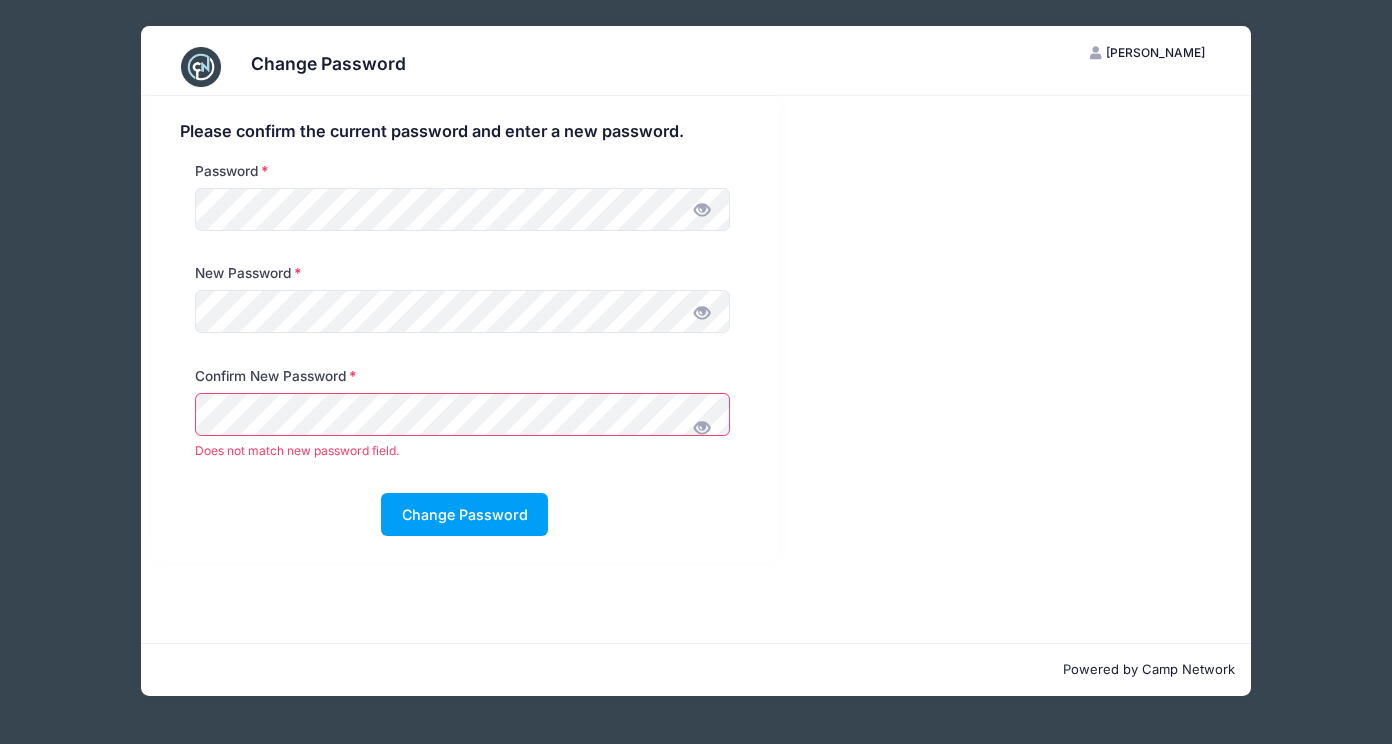 click on "Change Password
TR Tiffani Rosenbleeth      My Account
Logout
Please confirm the current password and enter a new password.
Password" at bounding box center [696, 372] 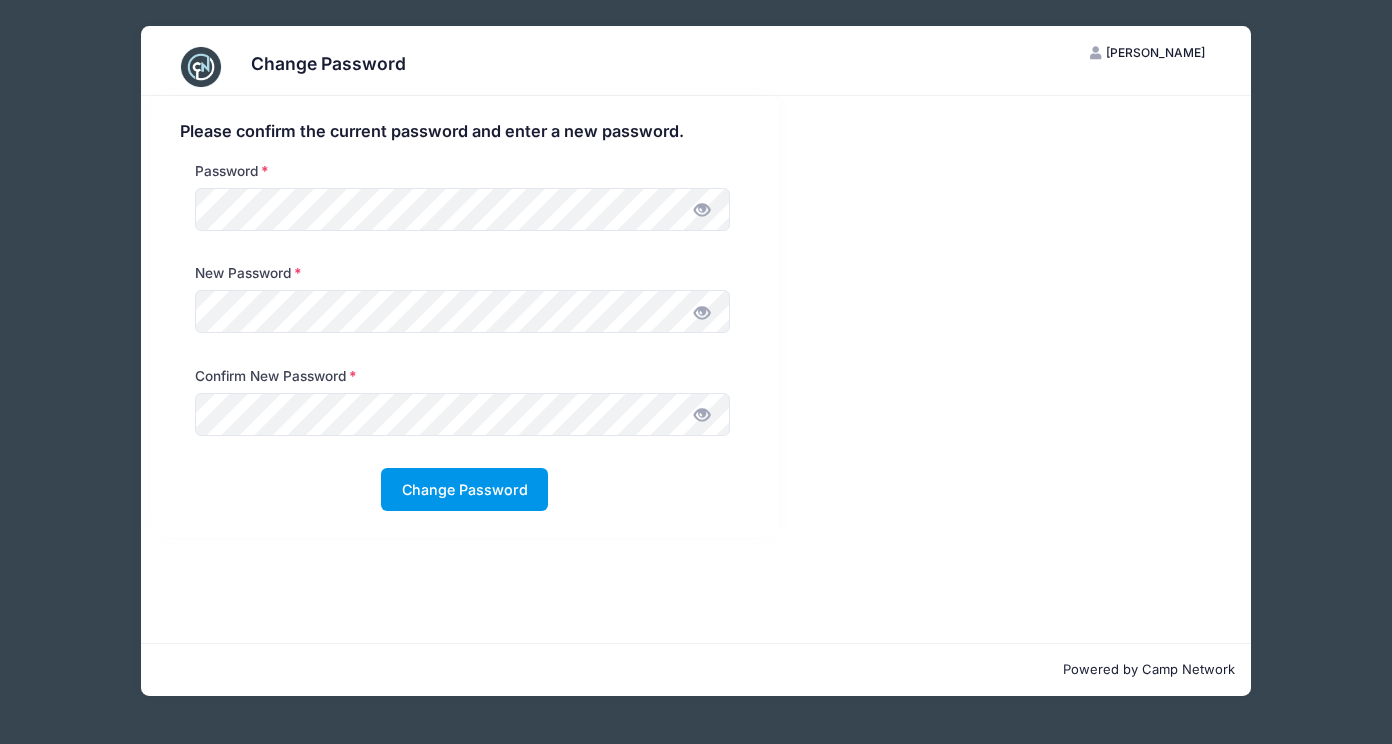 click on "Change Password" at bounding box center [464, 489] 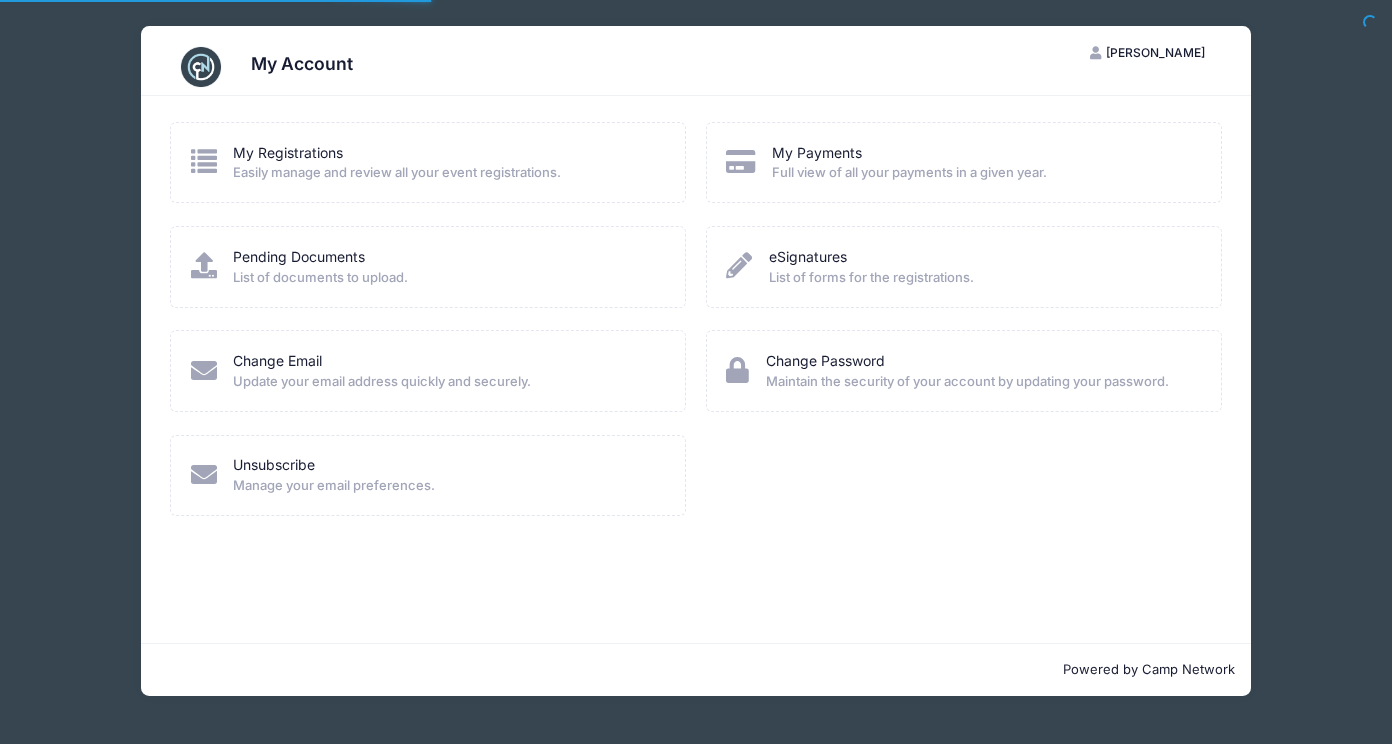 scroll, scrollTop: 0, scrollLeft: 0, axis: both 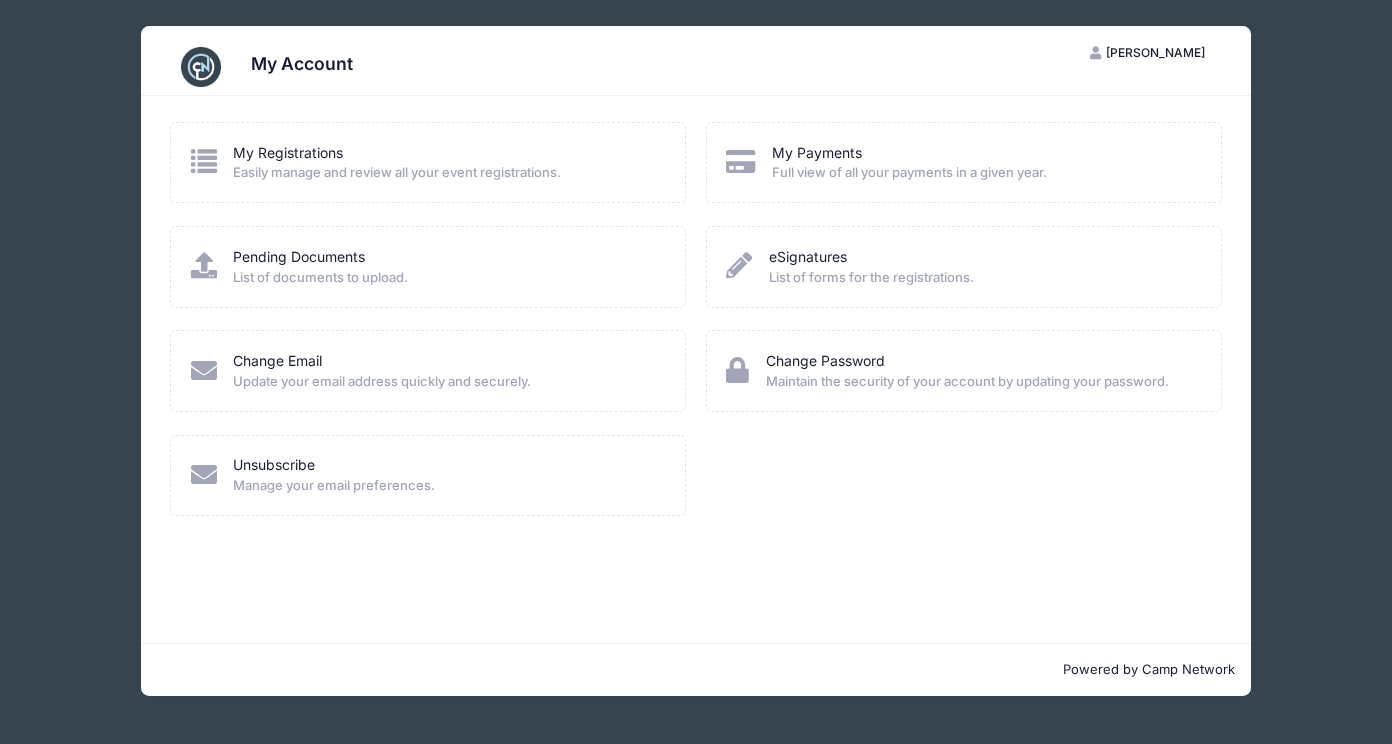 click at bounding box center [201, 67] 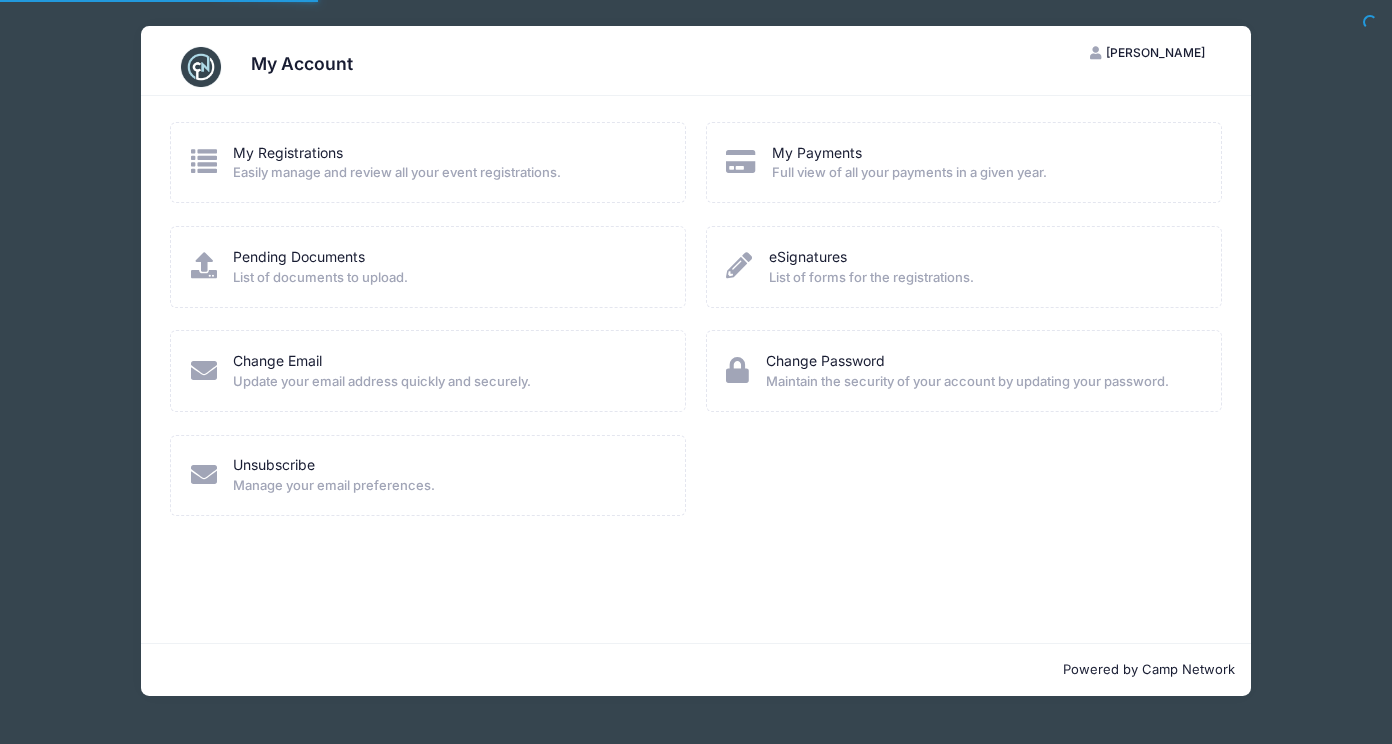 scroll, scrollTop: 0, scrollLeft: 0, axis: both 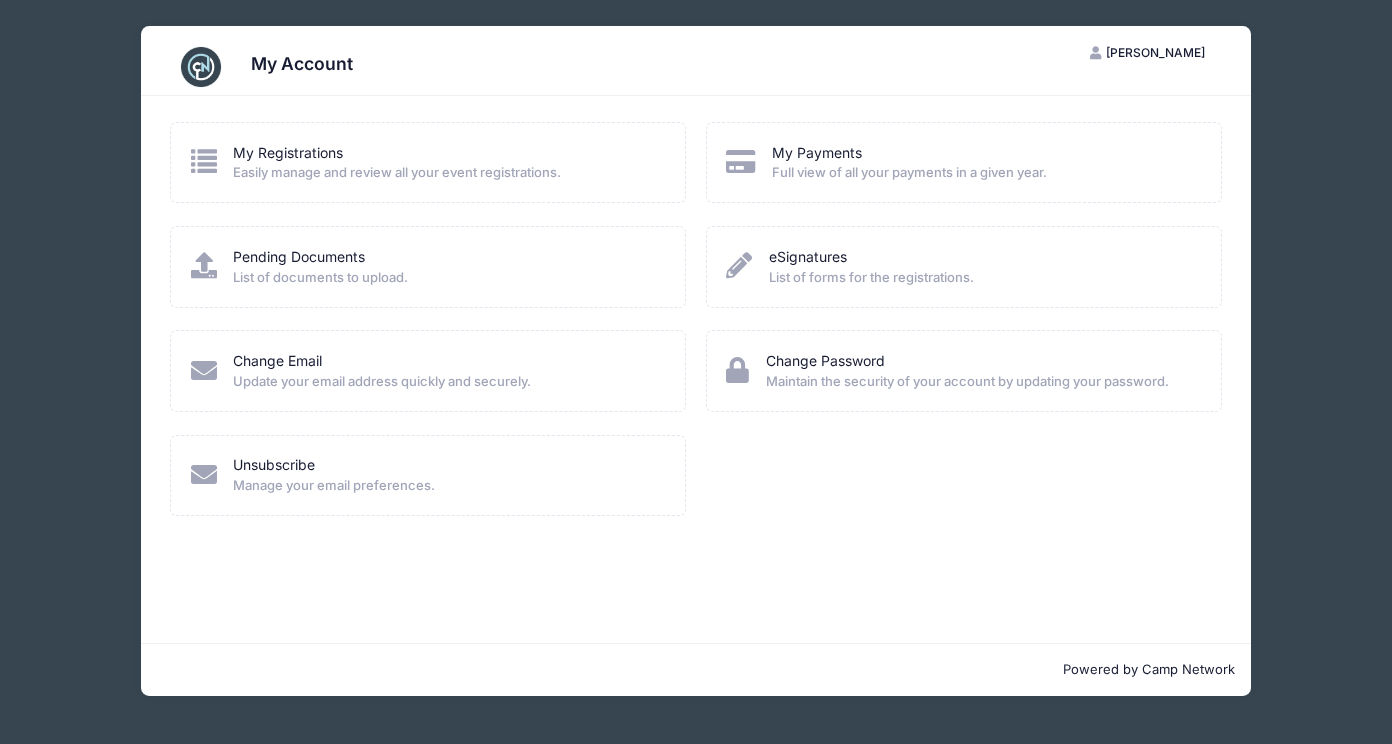 click on "[PERSON_NAME]" at bounding box center (1155, 52) 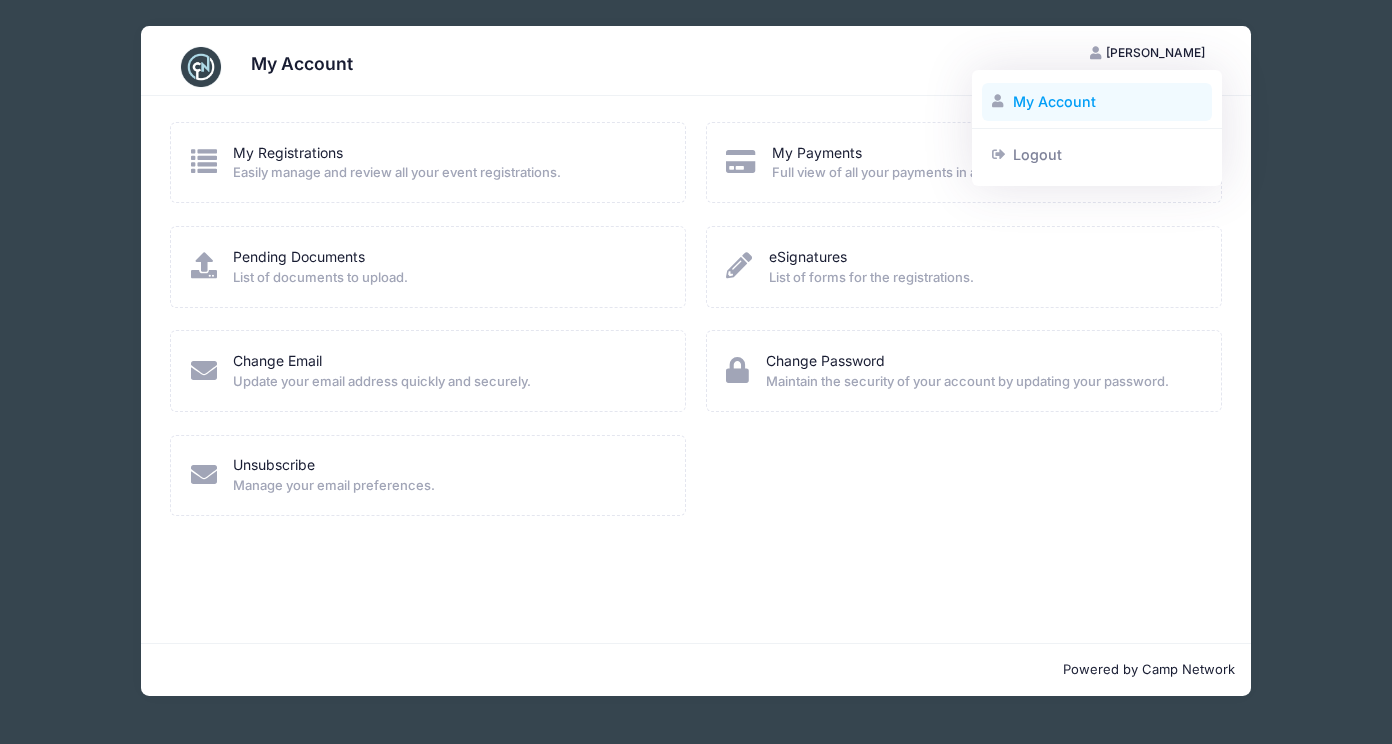 click on "My Account" at bounding box center (1097, 102) 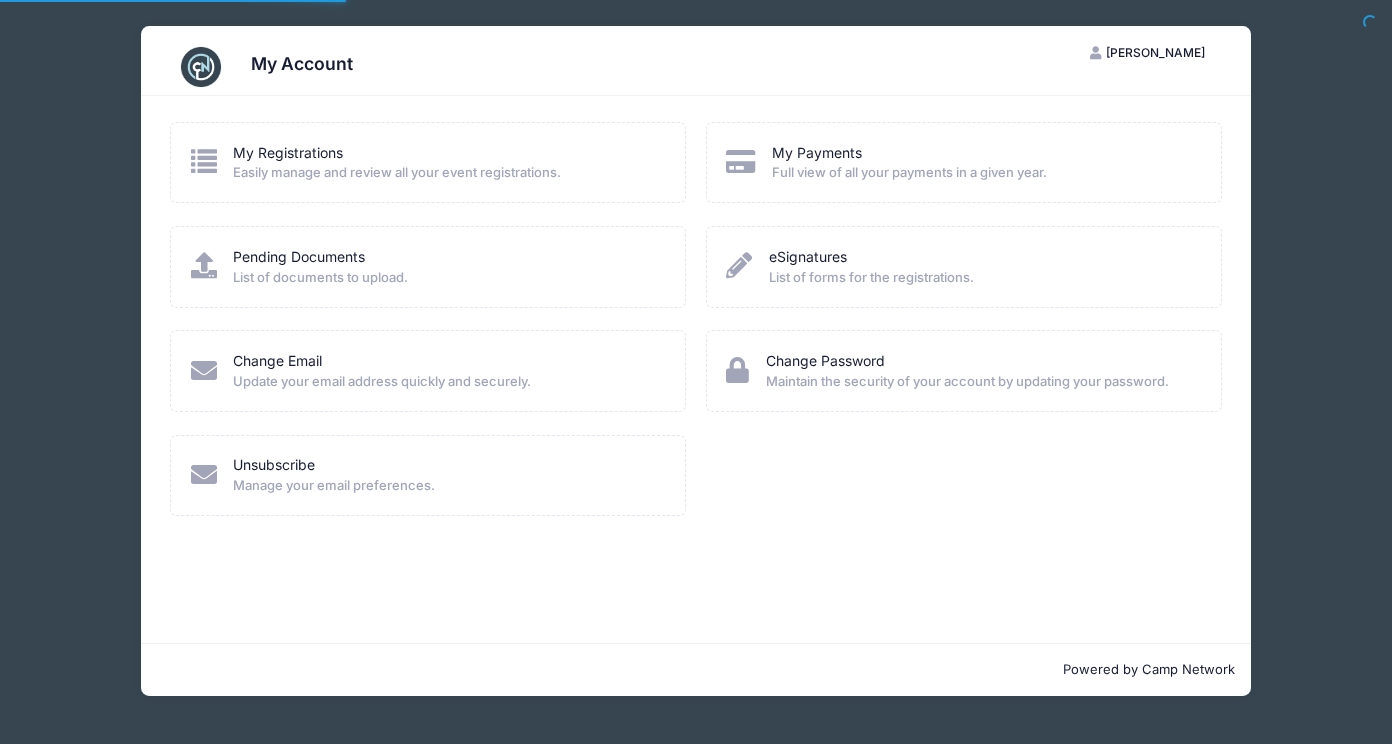 scroll, scrollTop: 0, scrollLeft: 0, axis: both 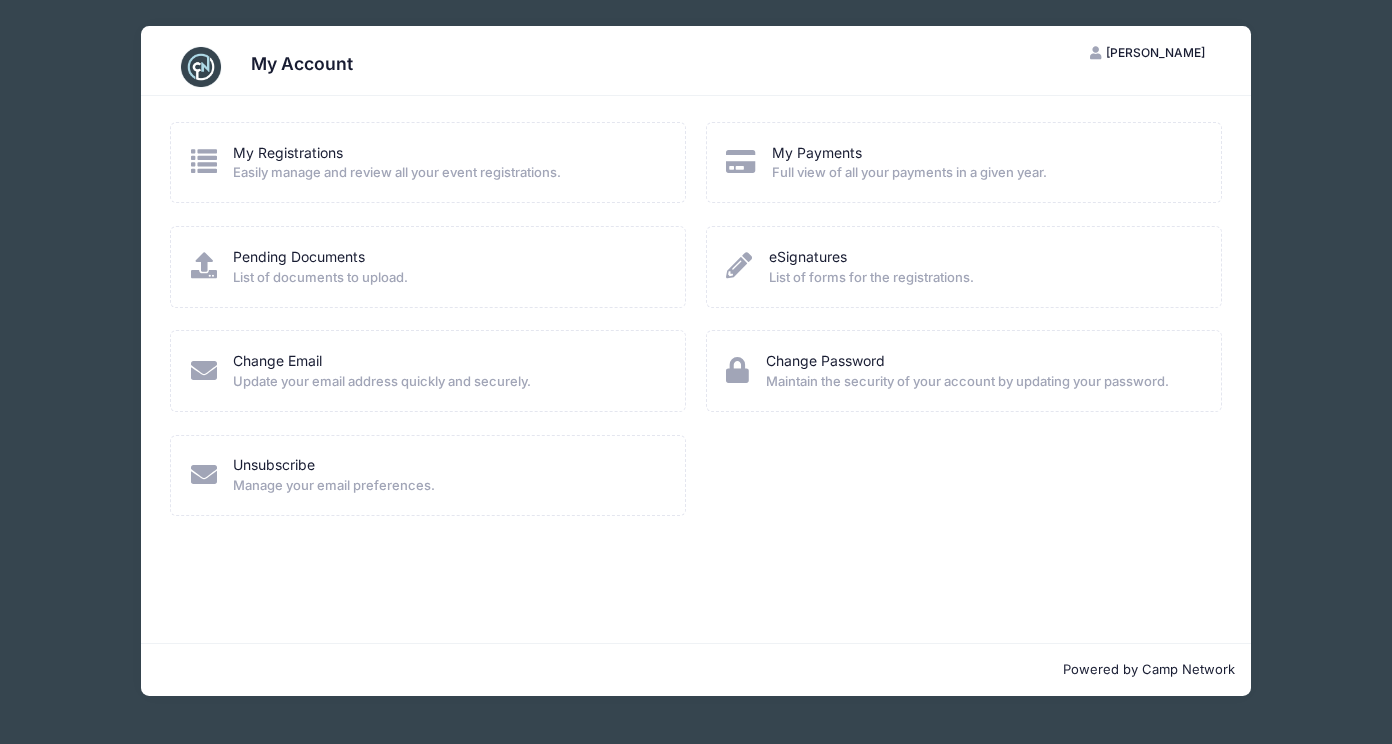 click at bounding box center [201, 67] 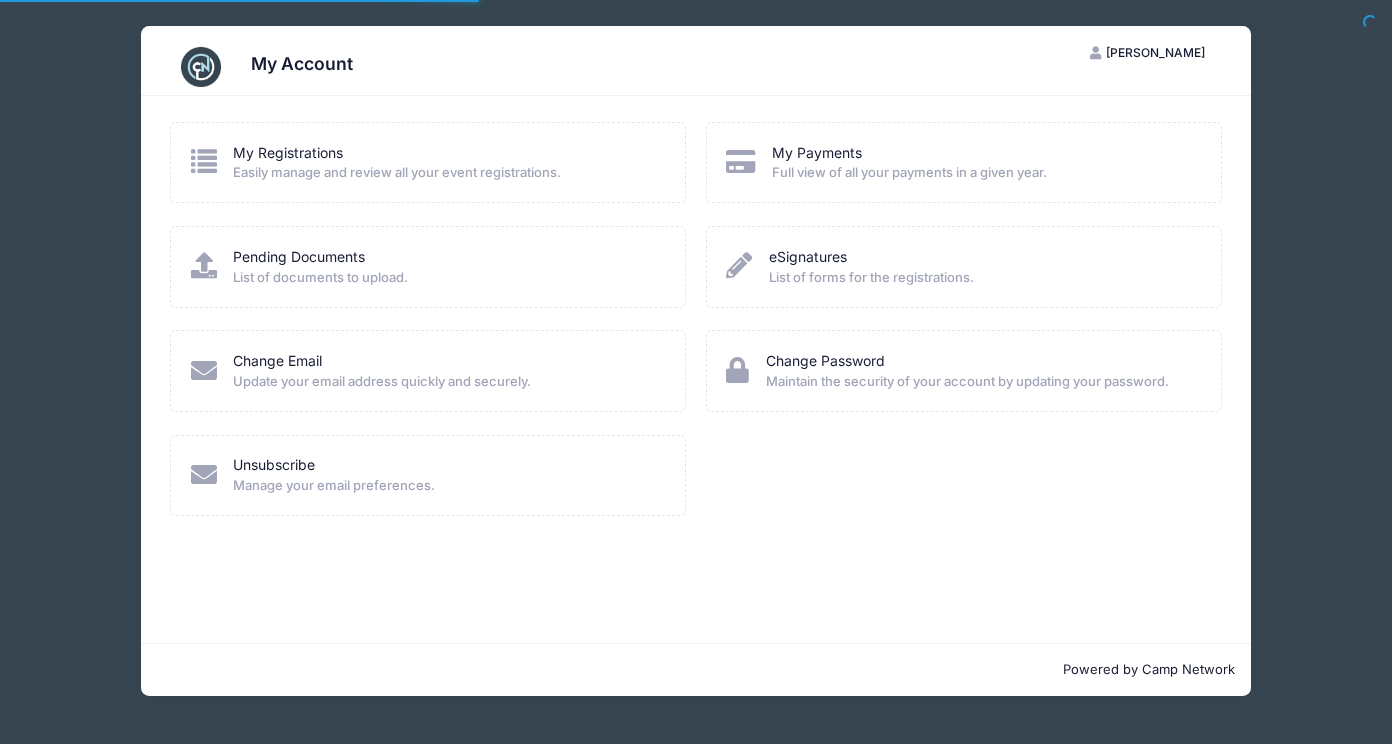 scroll, scrollTop: 0, scrollLeft: 0, axis: both 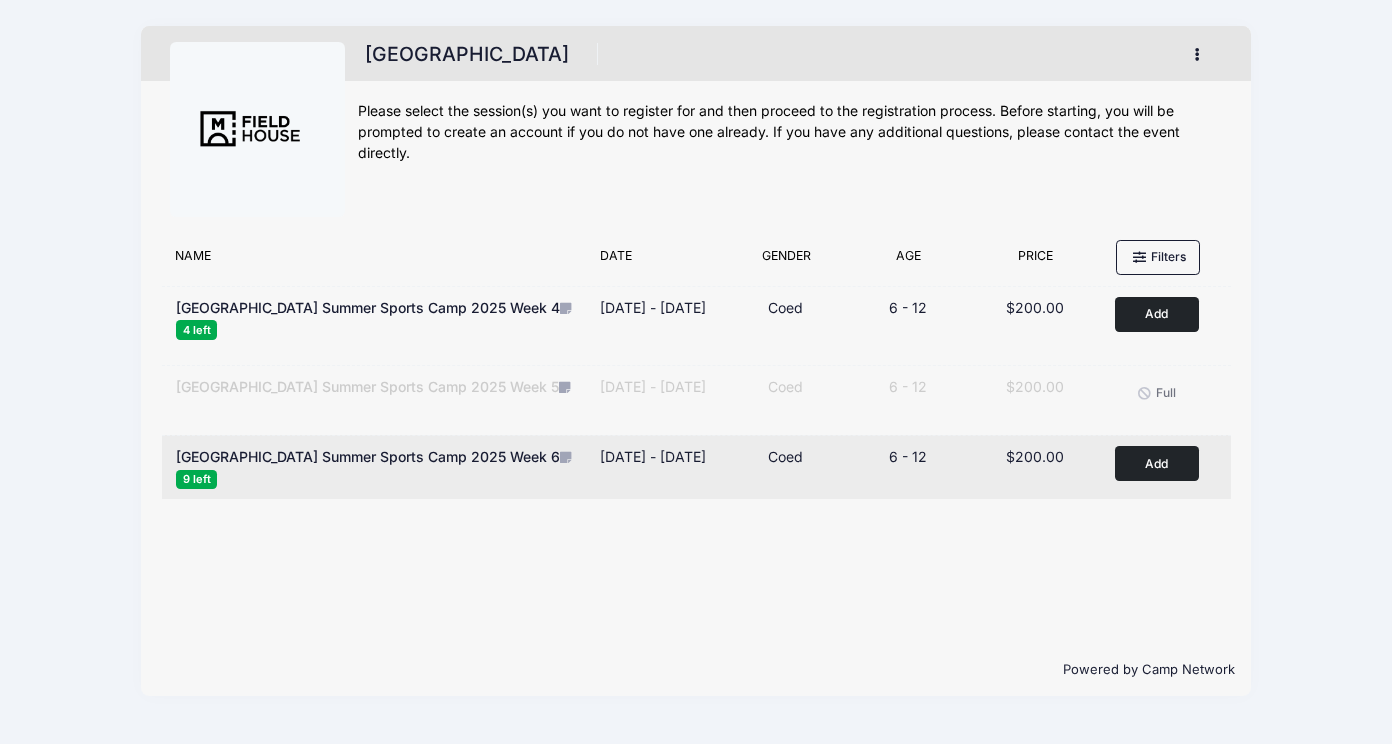 click on "Add" at bounding box center [1157, 463] 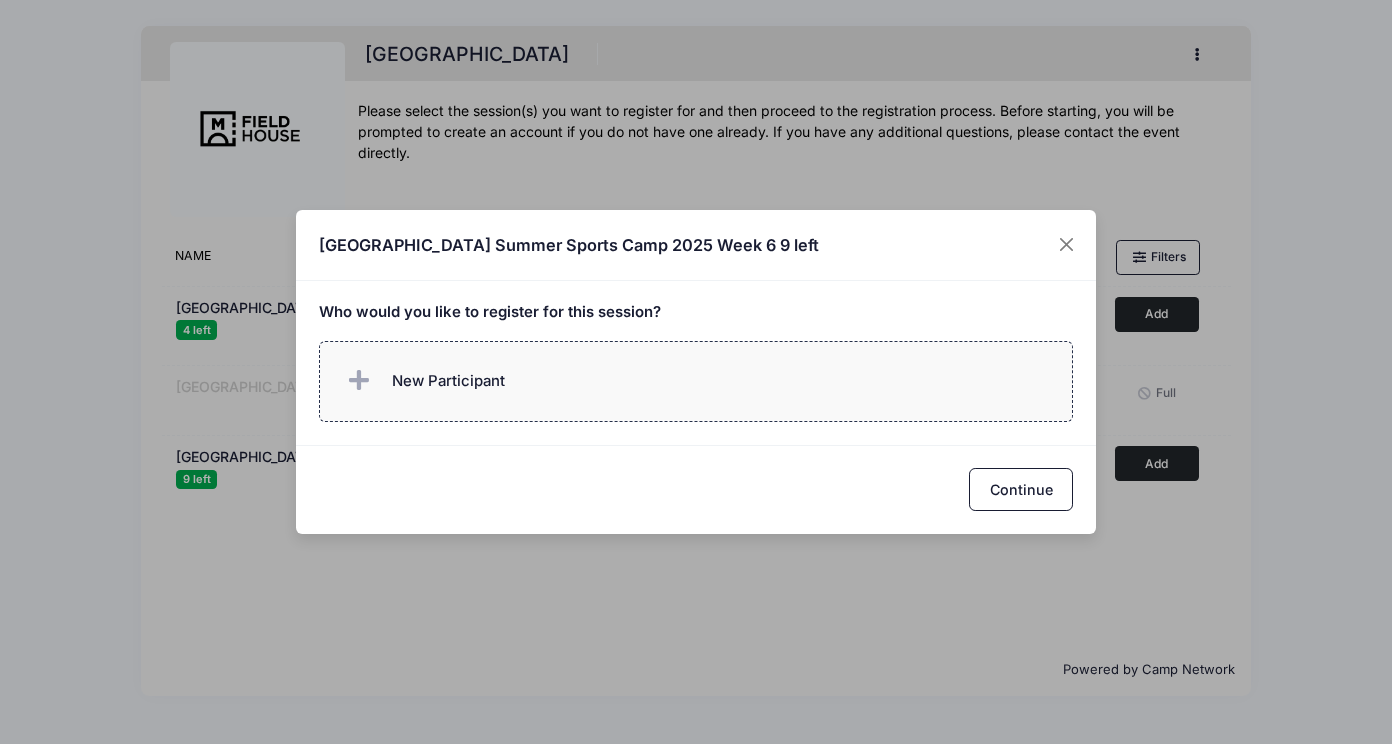 click on "New Participant" at bounding box center (422, 381) 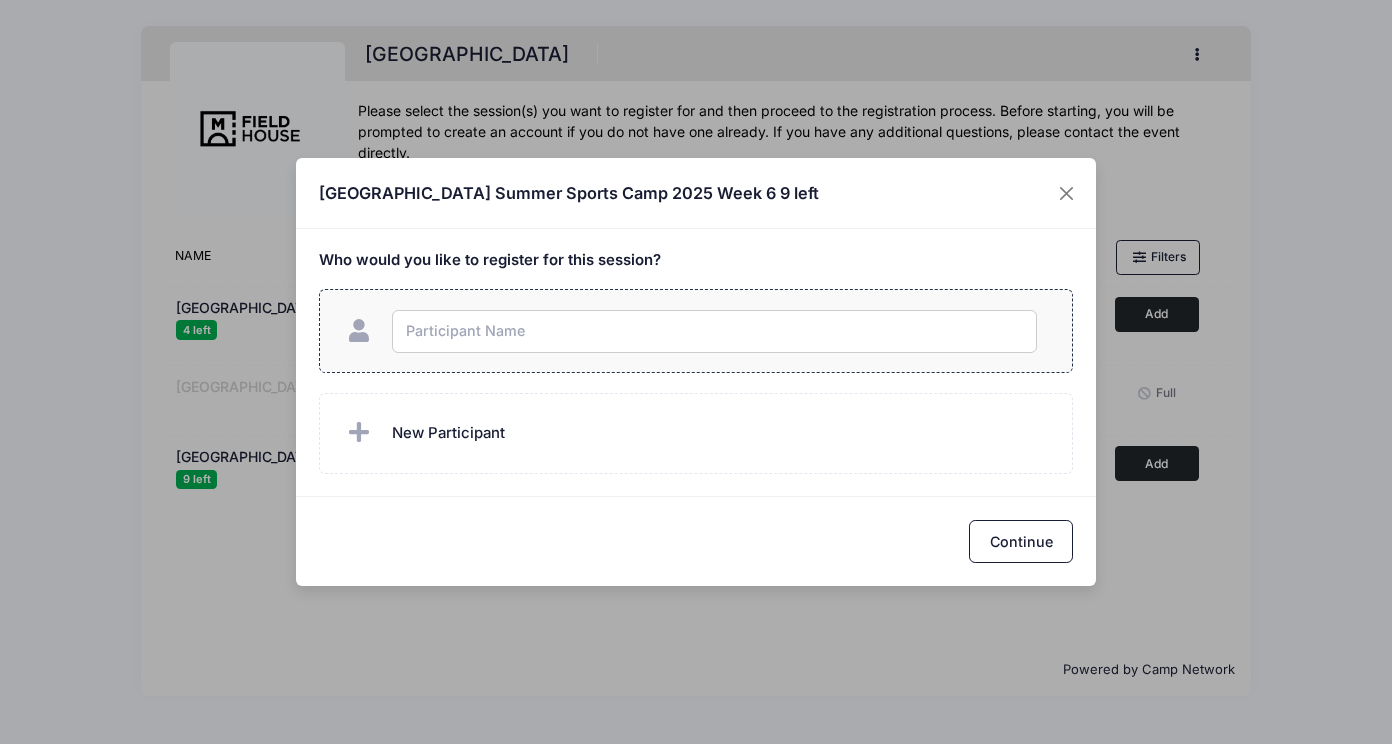 click at bounding box center [714, 331] 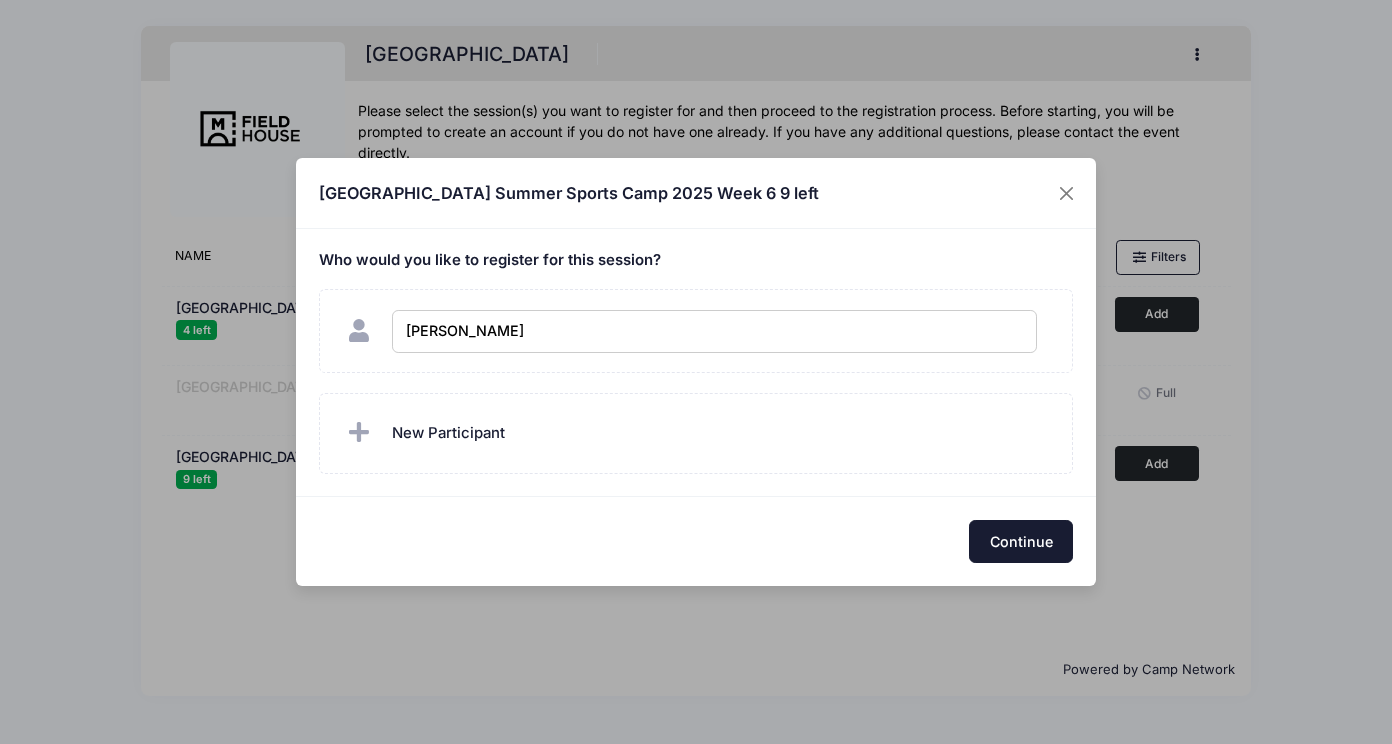 checkbox on "true" 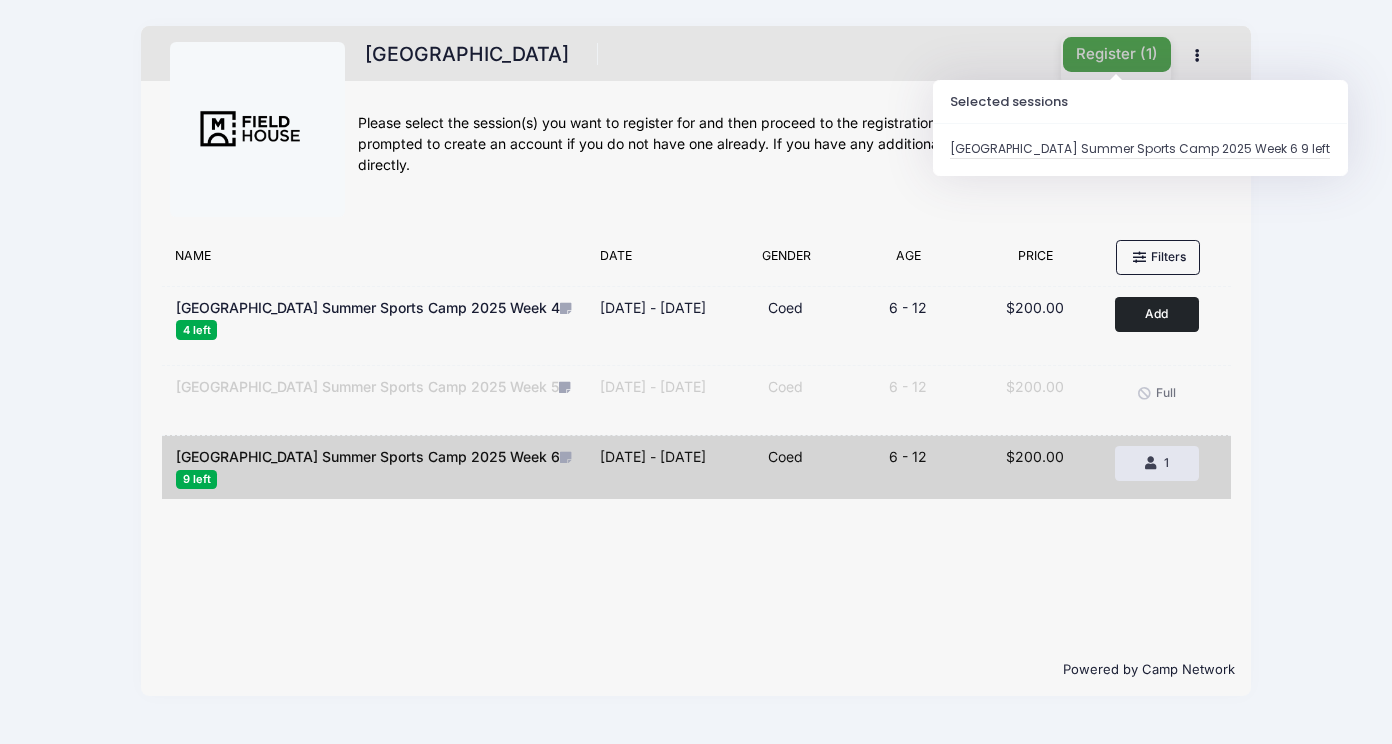 click on "Register ( 1 )" at bounding box center [1117, 54] 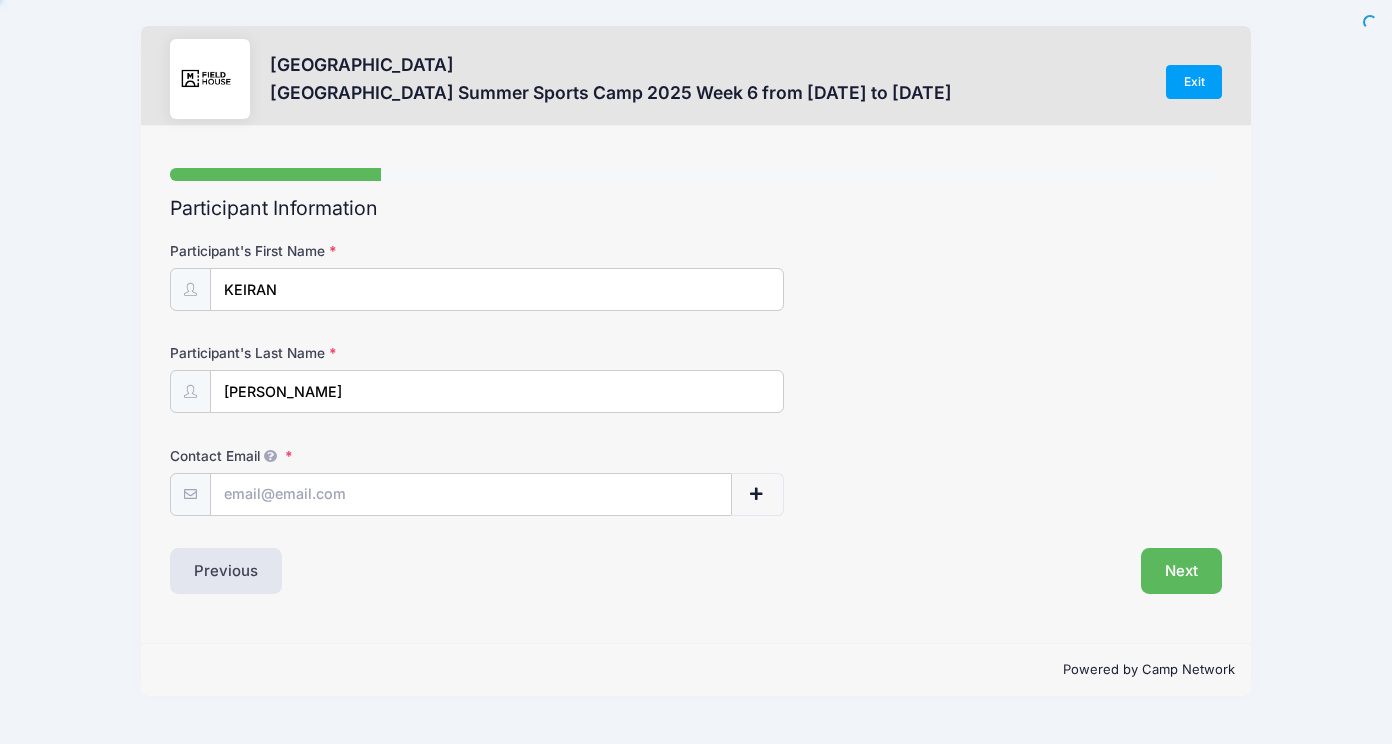 scroll, scrollTop: 0, scrollLeft: 0, axis: both 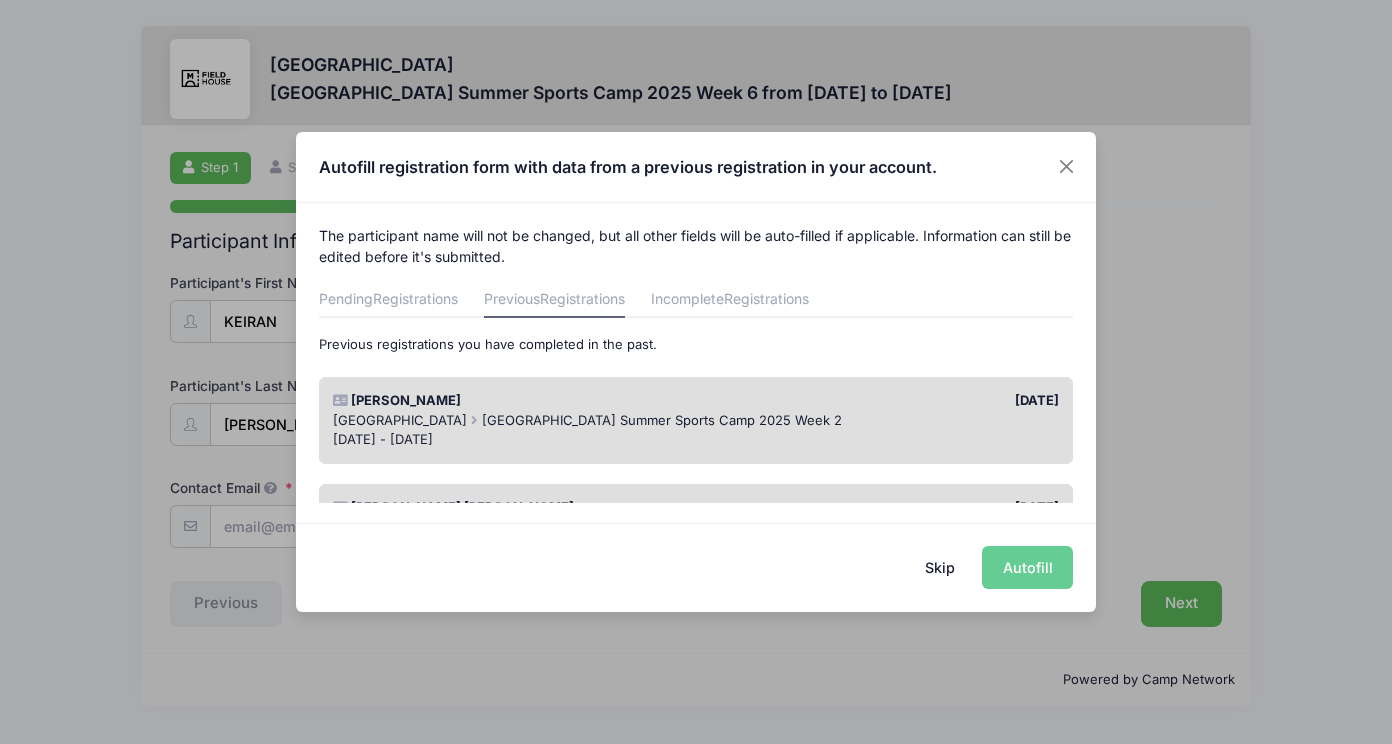 click on "Skip
Autofill" at bounding box center (696, 567) 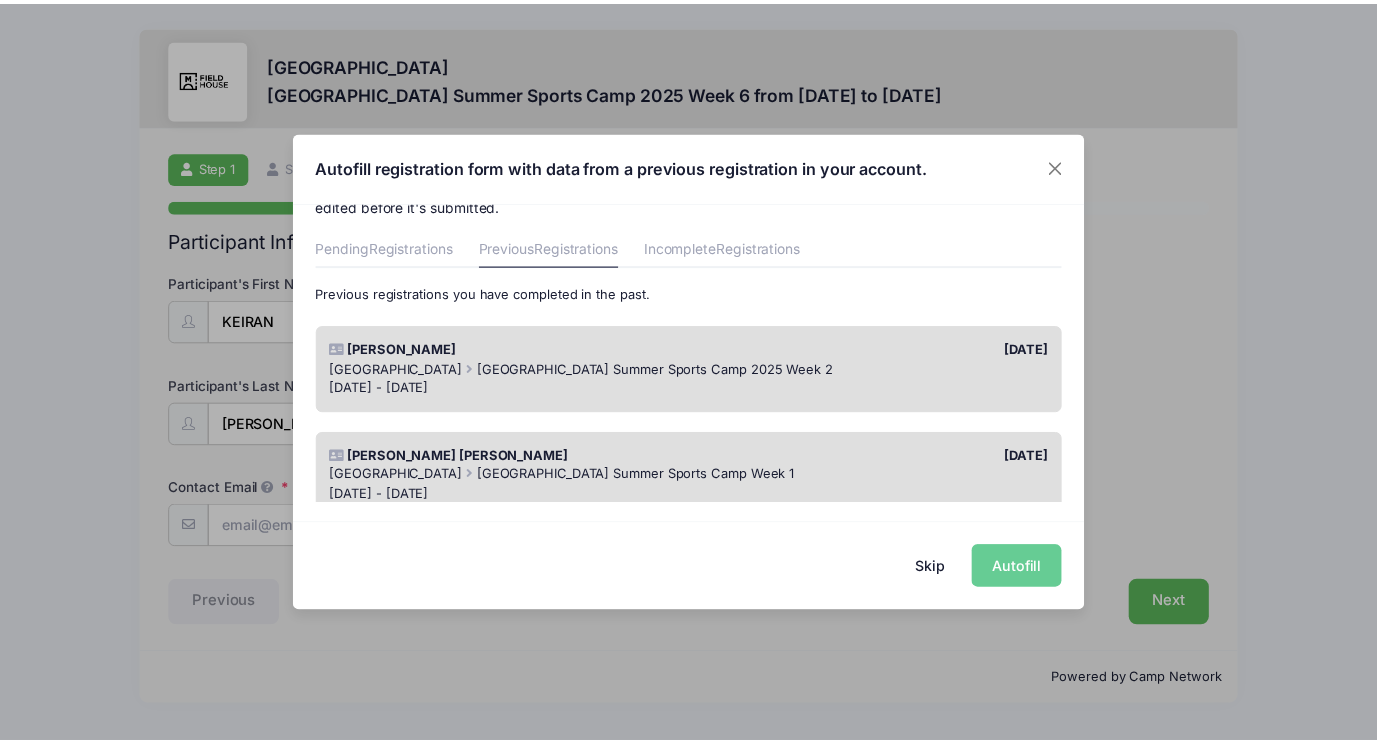 scroll, scrollTop: 100, scrollLeft: 0, axis: vertical 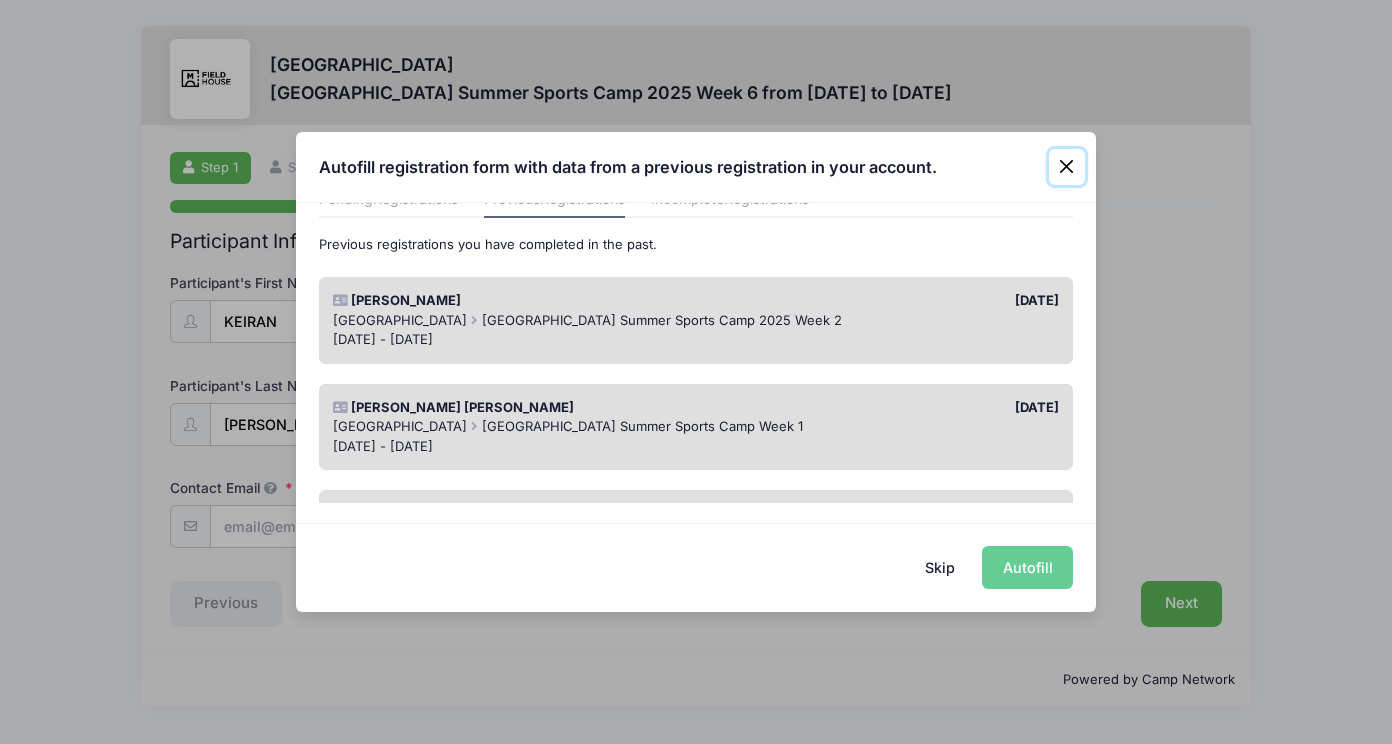 click at bounding box center [1067, 167] 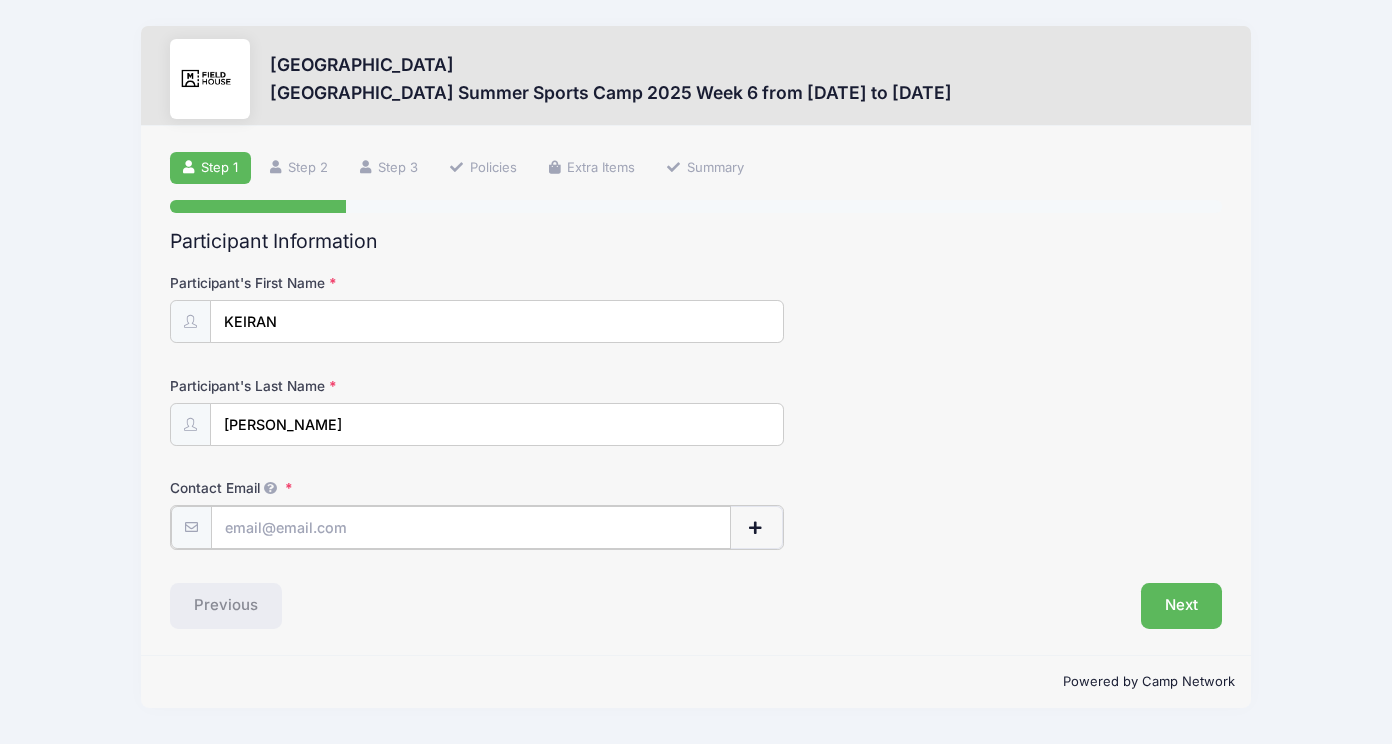 click on "Contact Email" at bounding box center [470, 527] 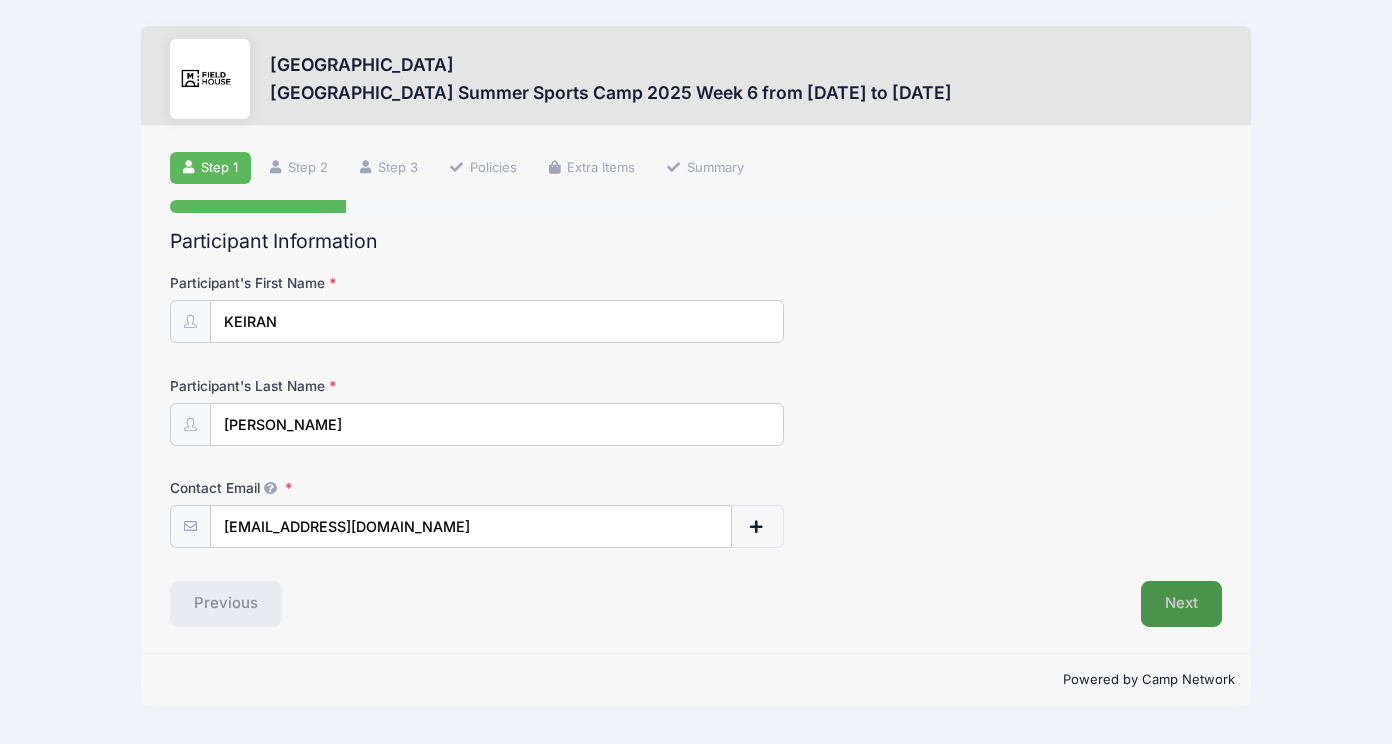 click on "Next" at bounding box center [1181, 604] 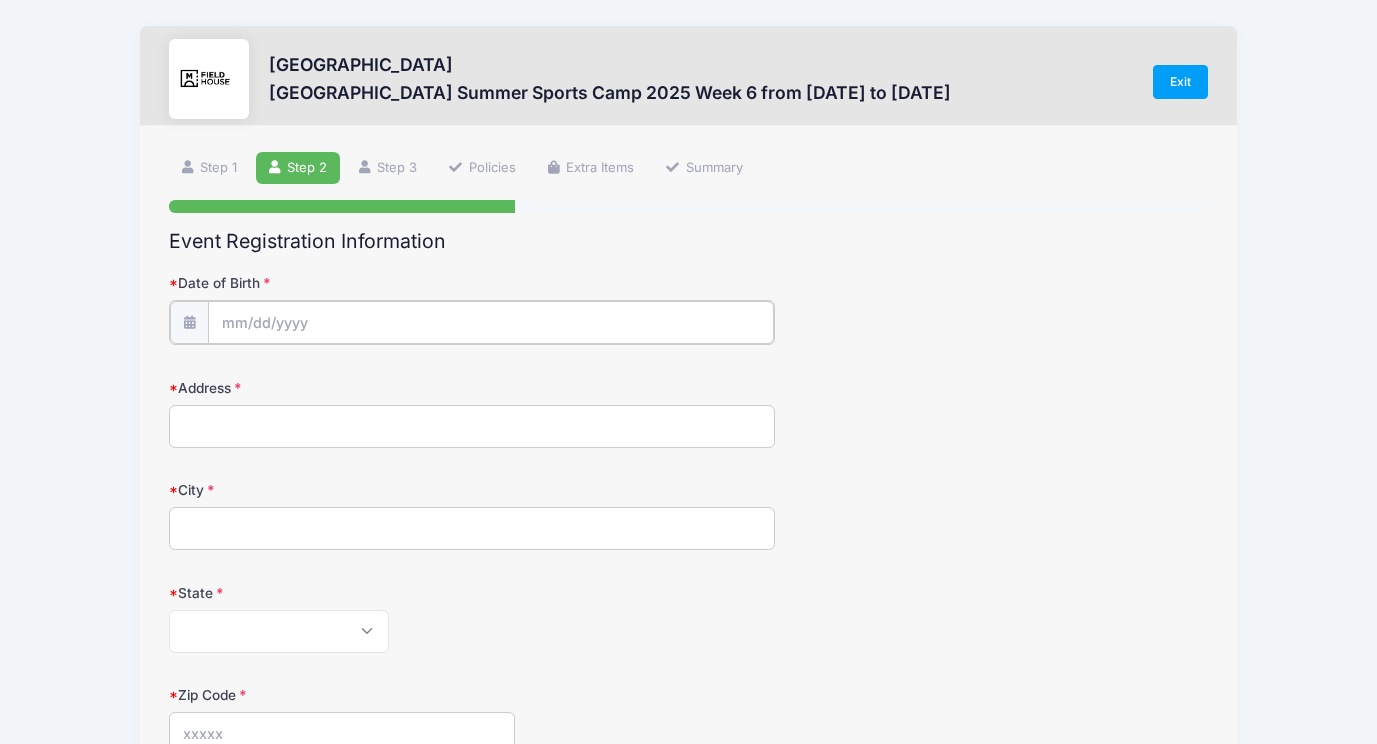 click on "Date of Birth" at bounding box center (491, 322) 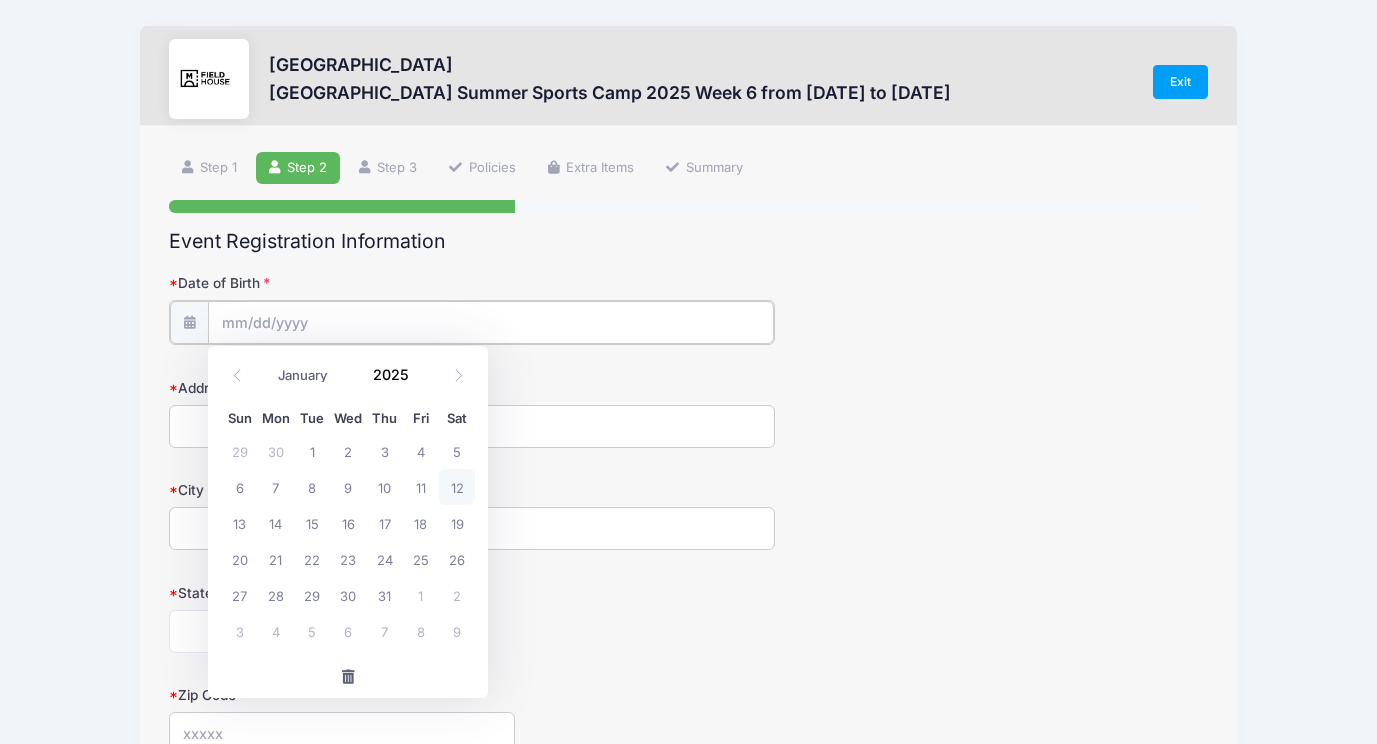 click on "Date of Birth" at bounding box center [491, 322] 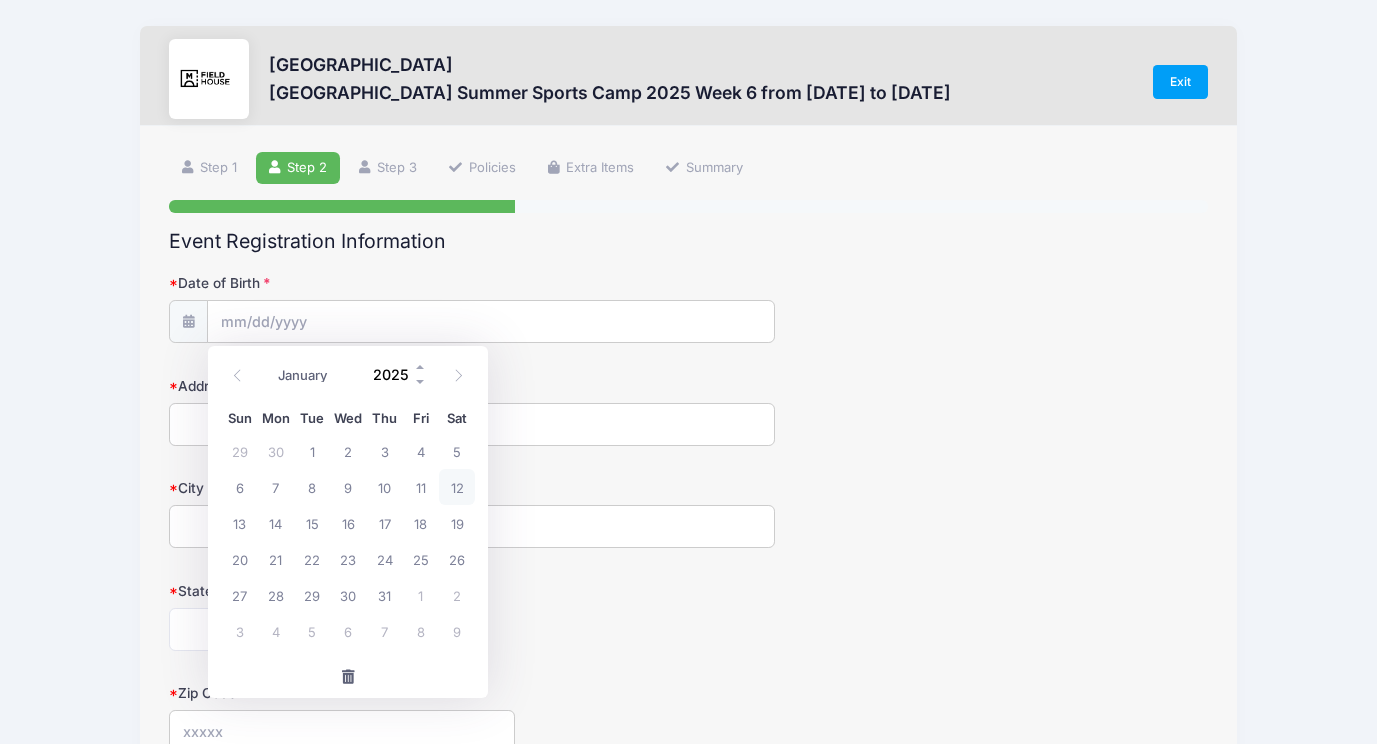 click on "2025" at bounding box center (395, 375) 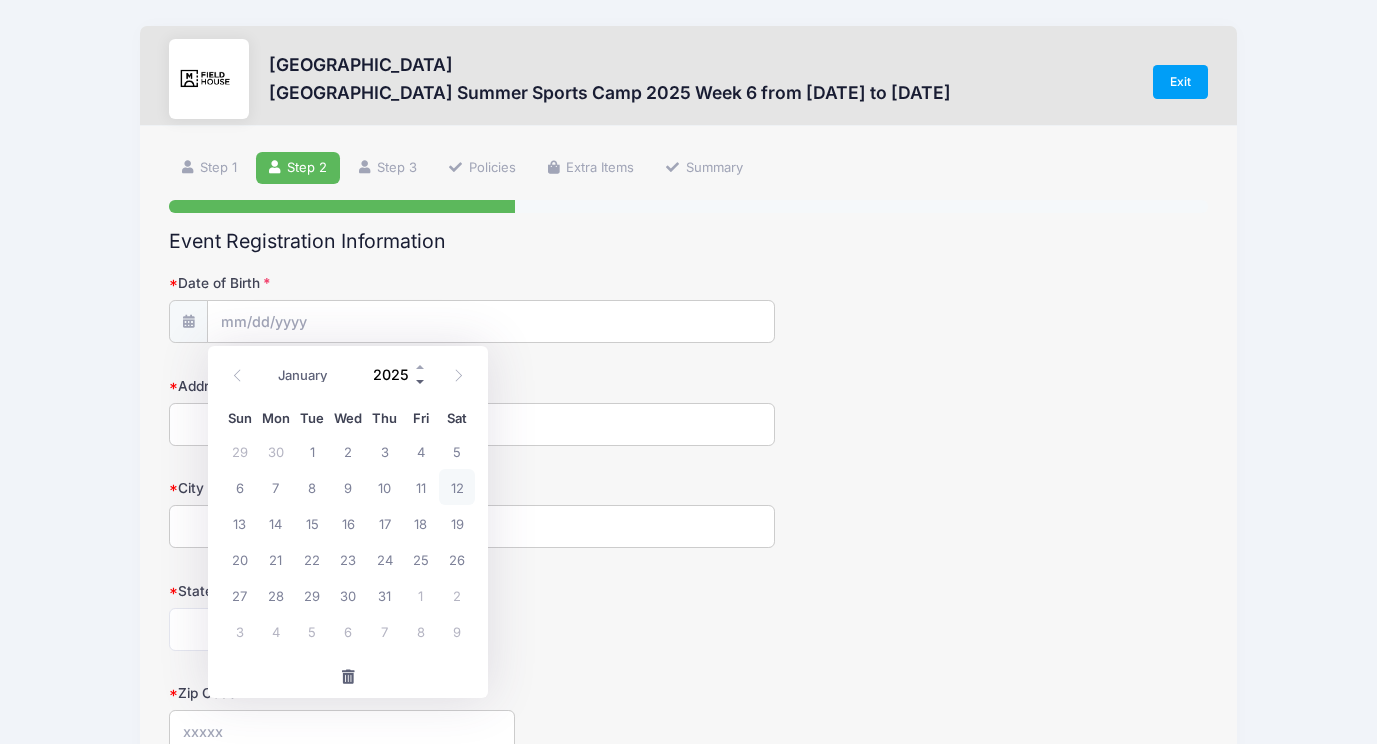 click at bounding box center (421, 382) 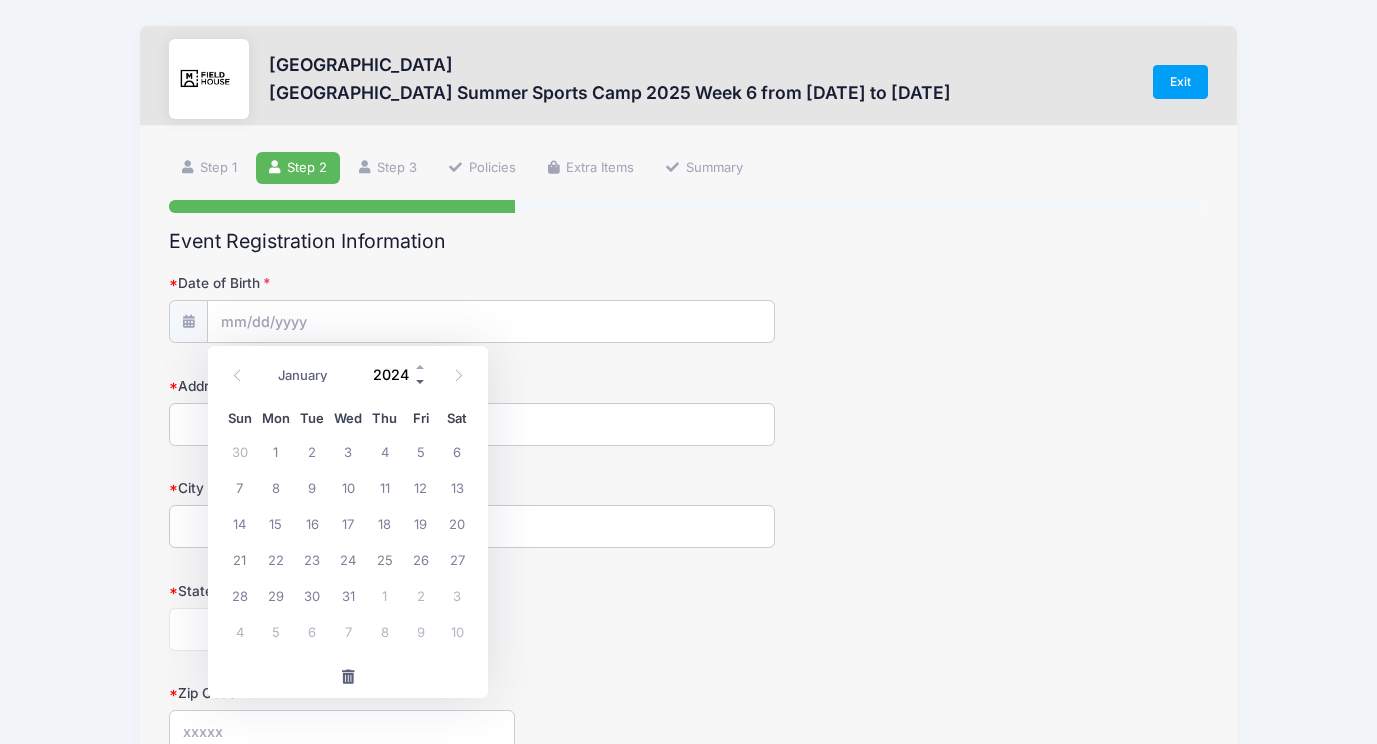 click at bounding box center (421, 382) 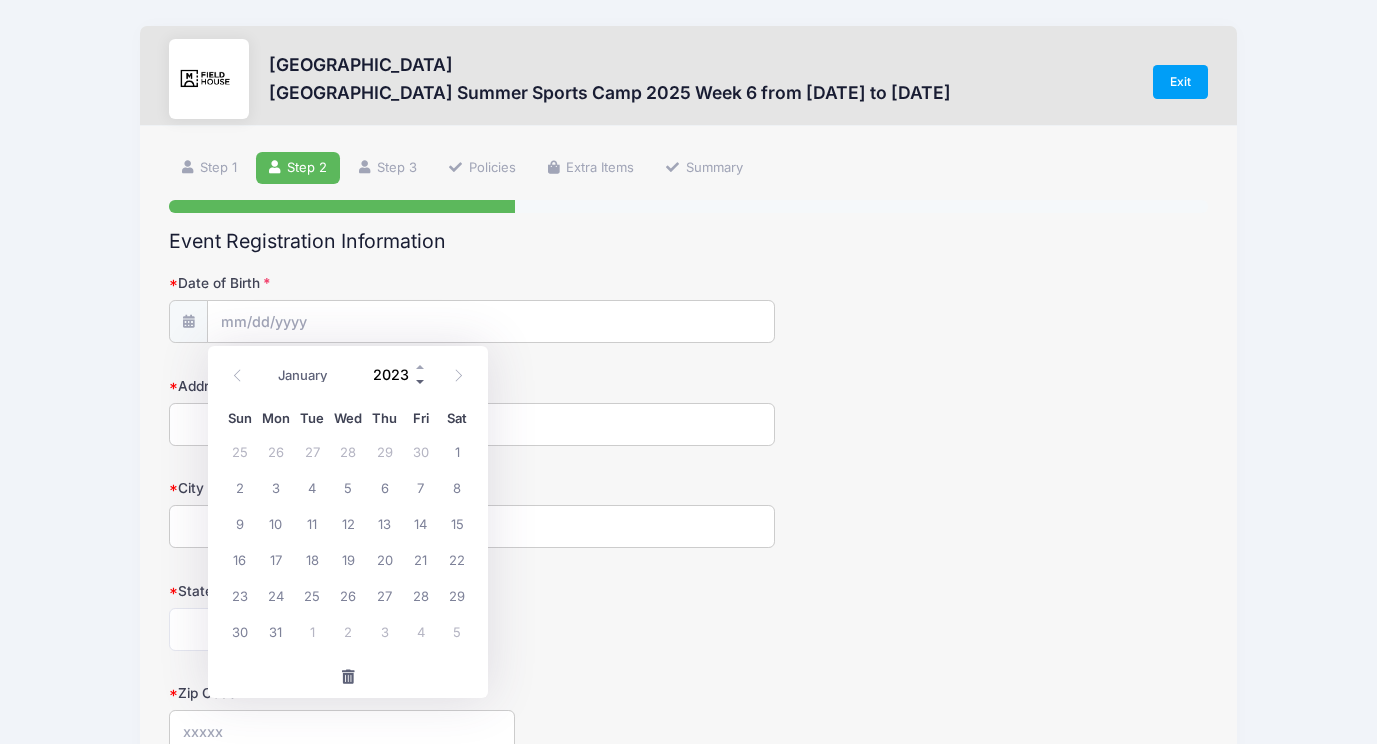 click at bounding box center (421, 382) 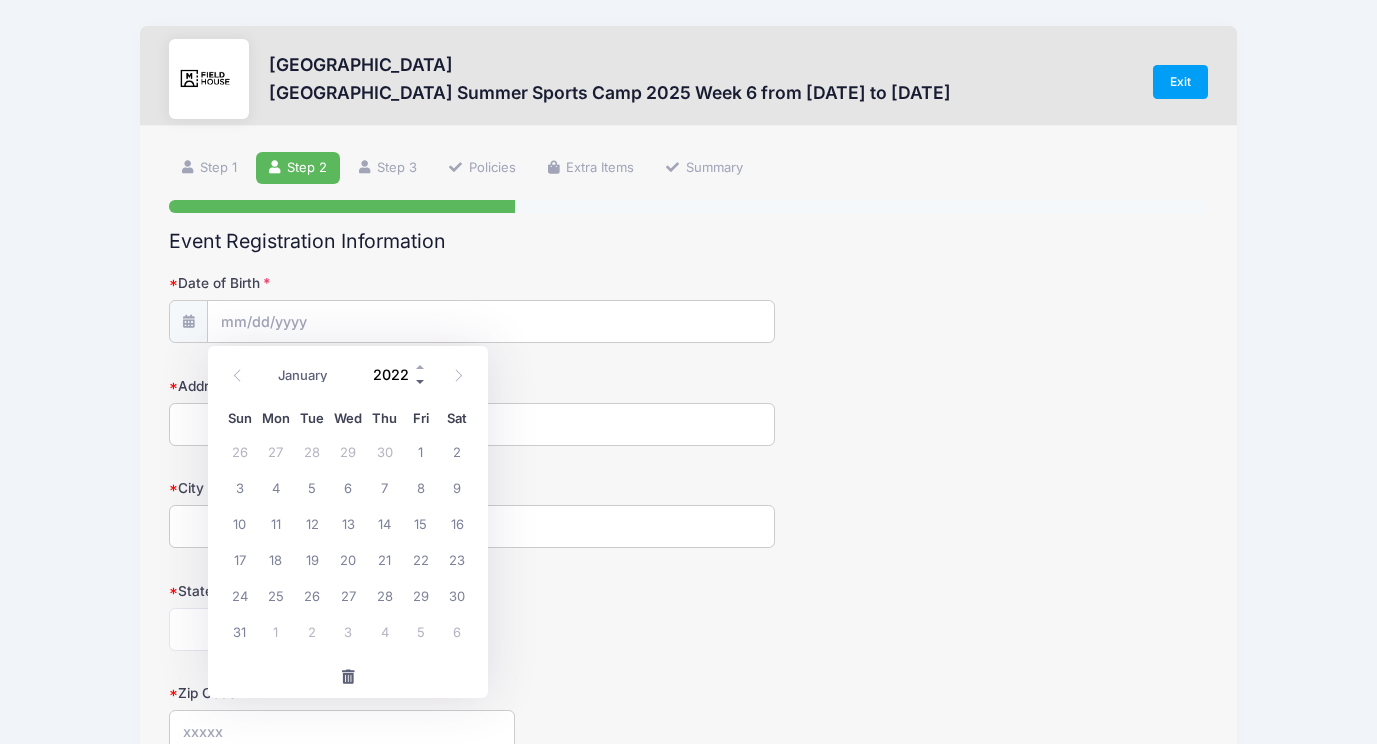 click at bounding box center (421, 382) 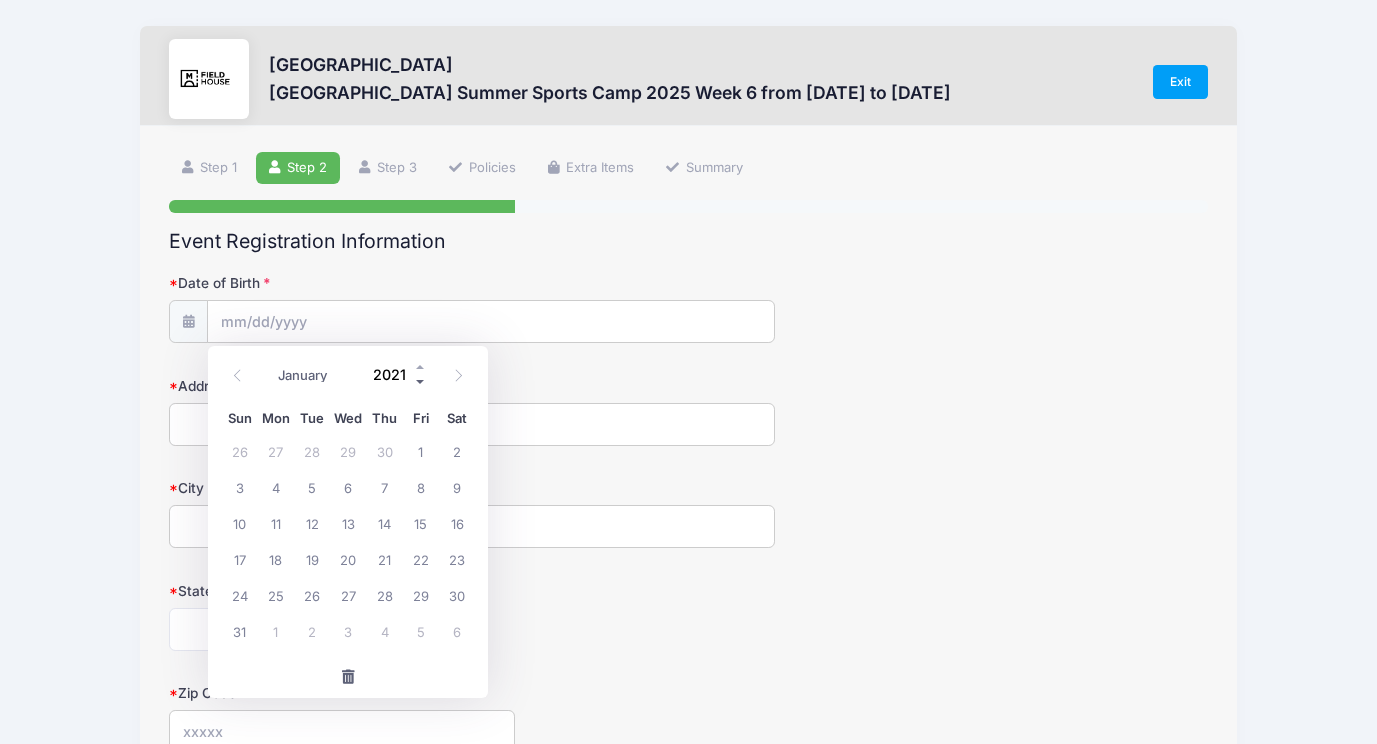 click at bounding box center (421, 382) 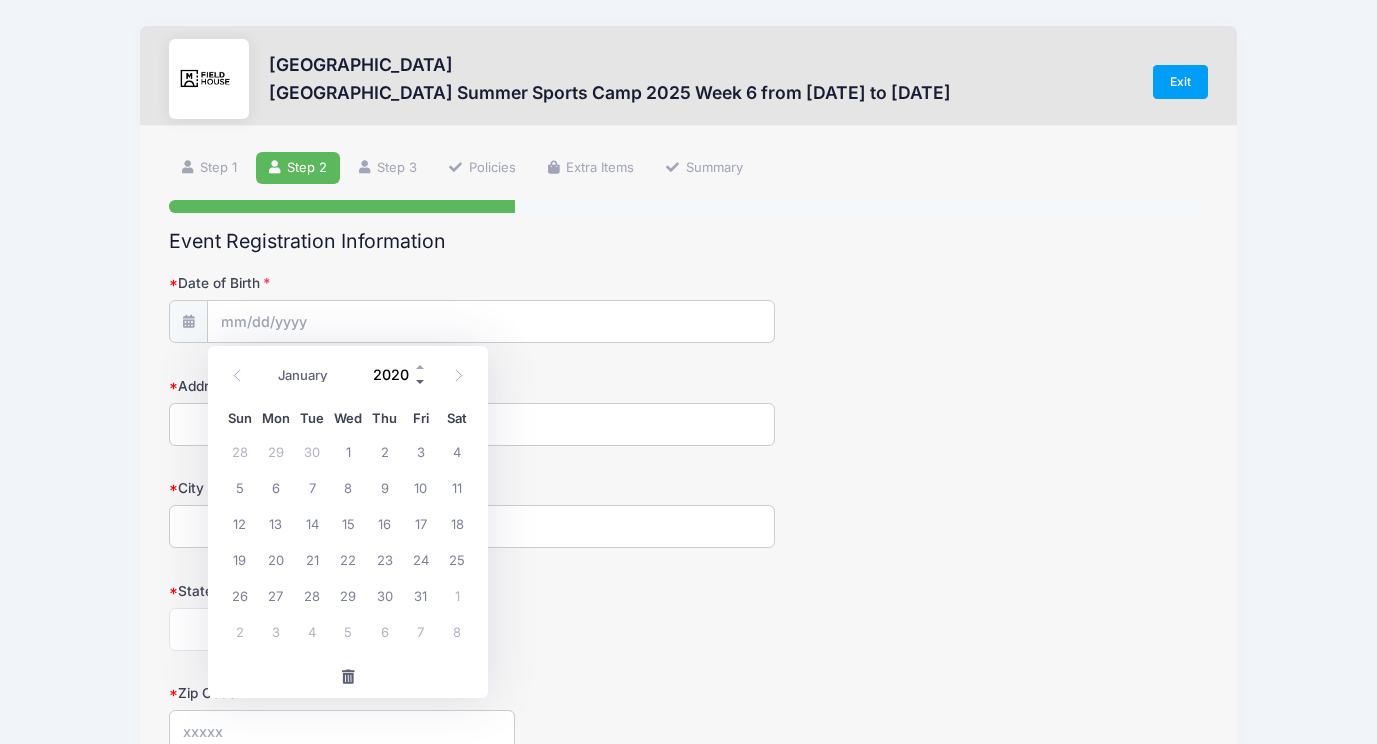 click at bounding box center (421, 382) 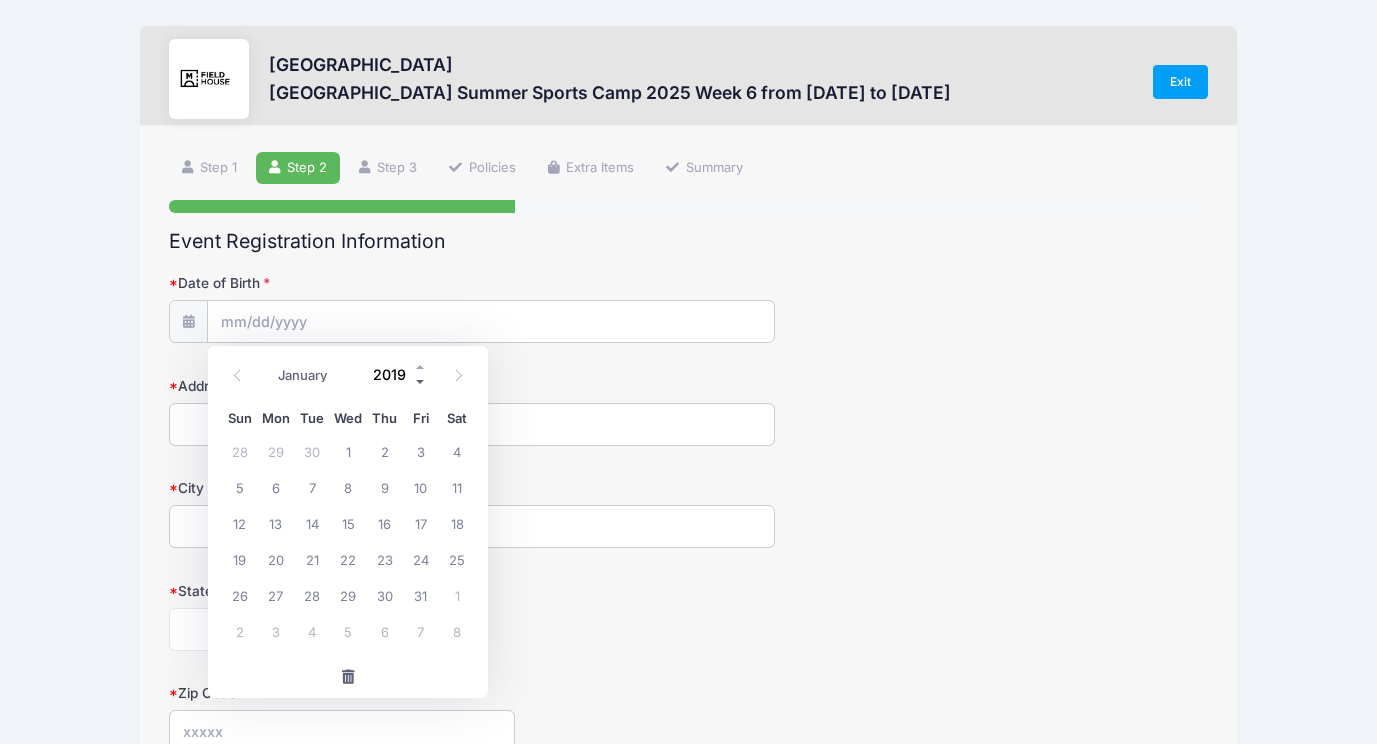 click at bounding box center [421, 382] 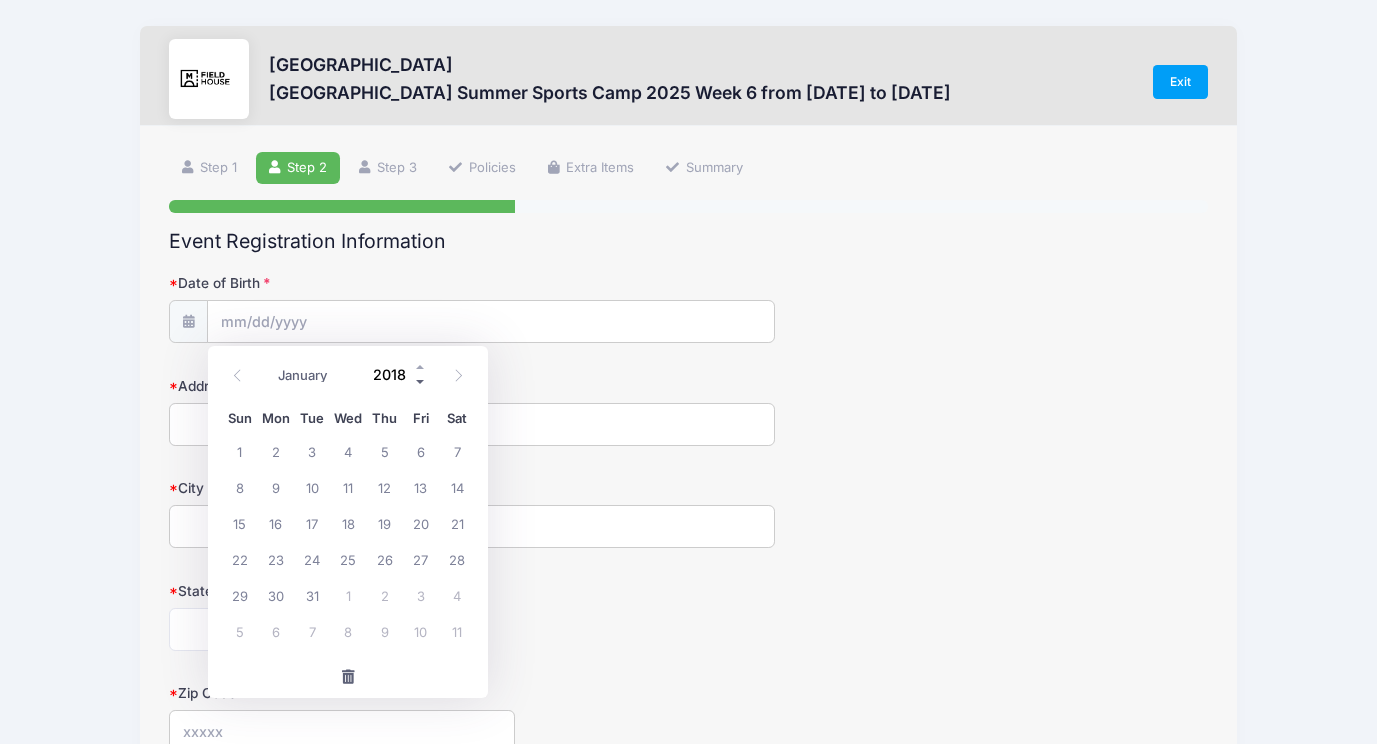 click at bounding box center (421, 382) 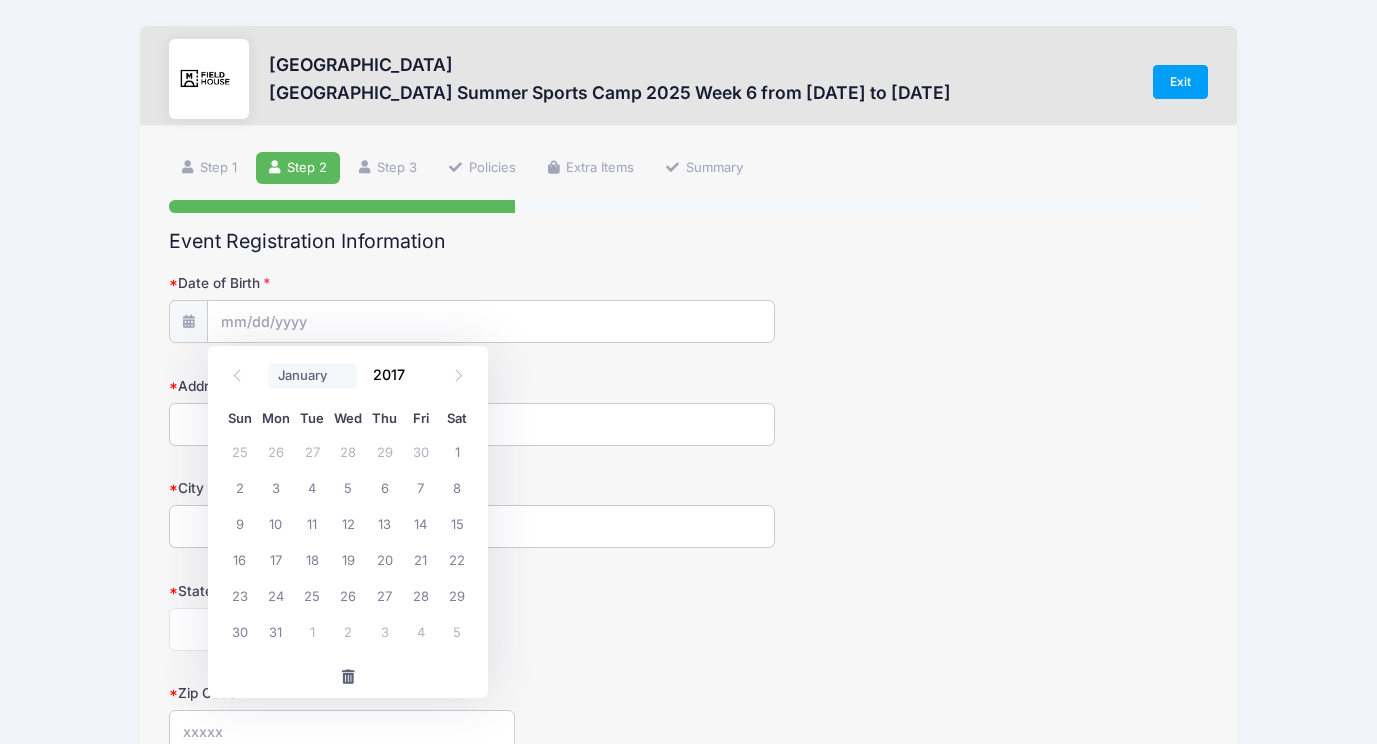 click on "January February March April May June July August September October November December" at bounding box center [312, 376] 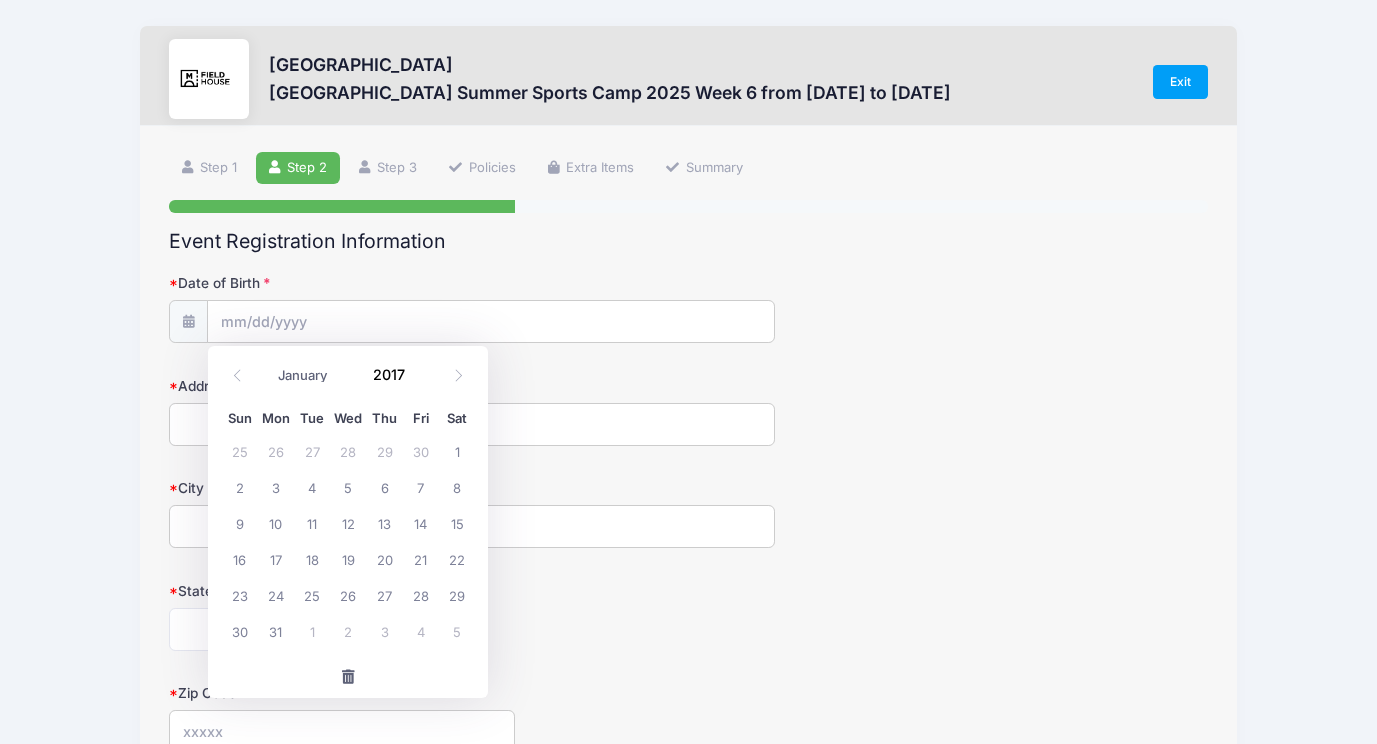 select on "2" 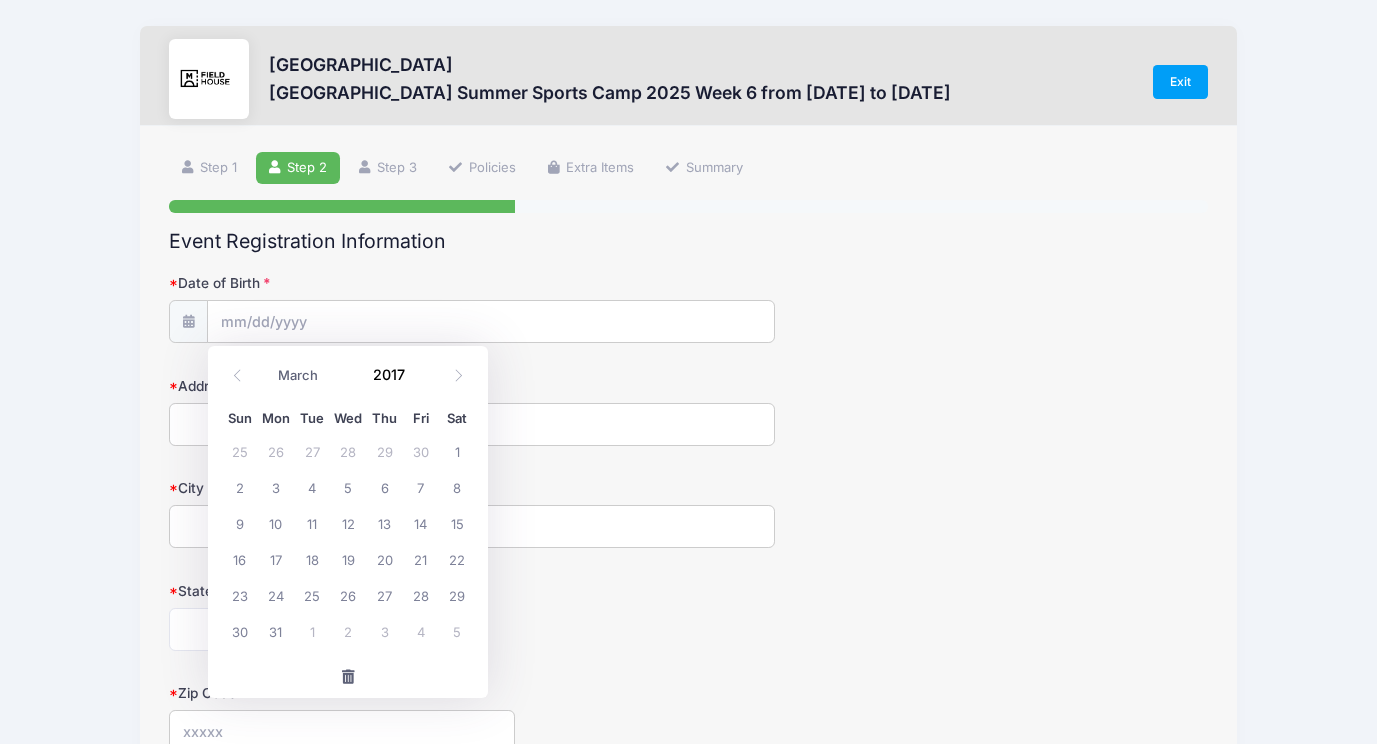click on "January February March April May June July August September October November December" at bounding box center (312, 376) 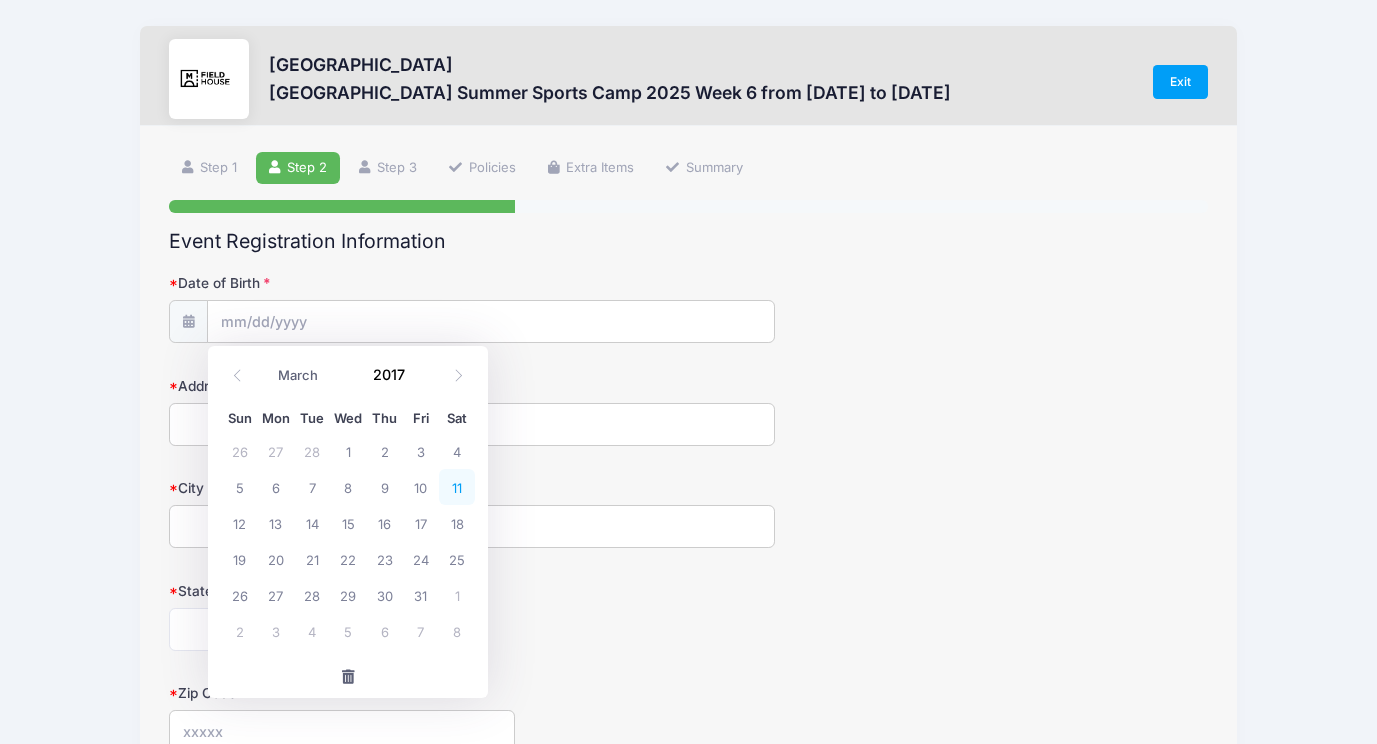 click on "11" at bounding box center (457, 487) 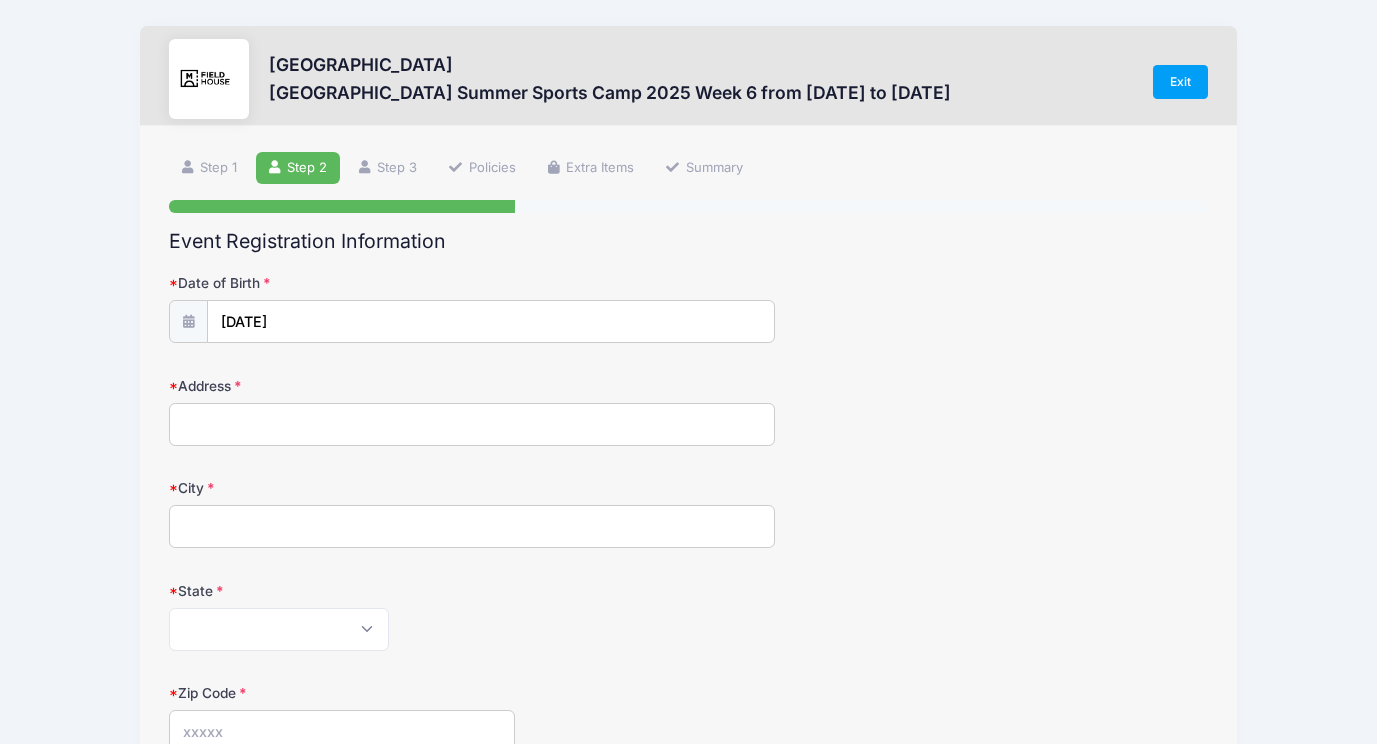 click on "Address" at bounding box center (472, 424) 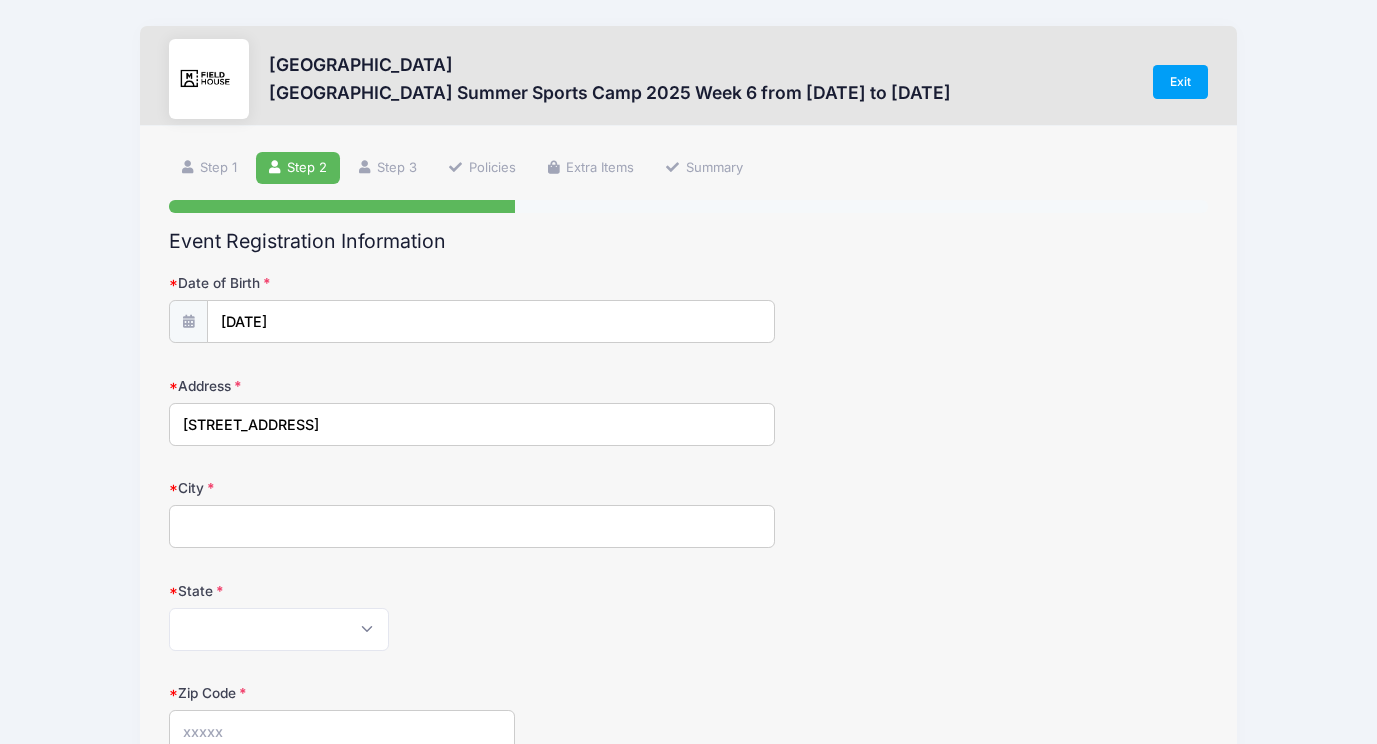 type on "Marlton" 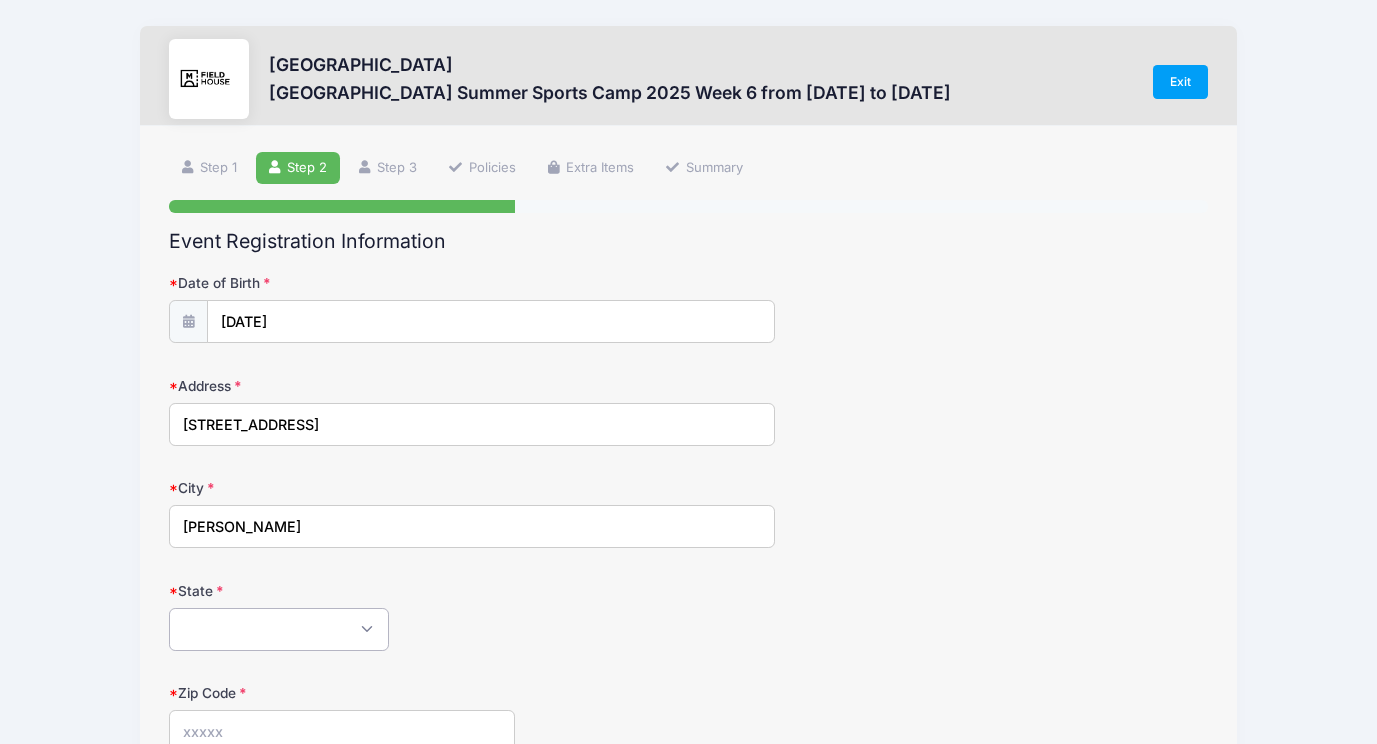 select on "NJ" 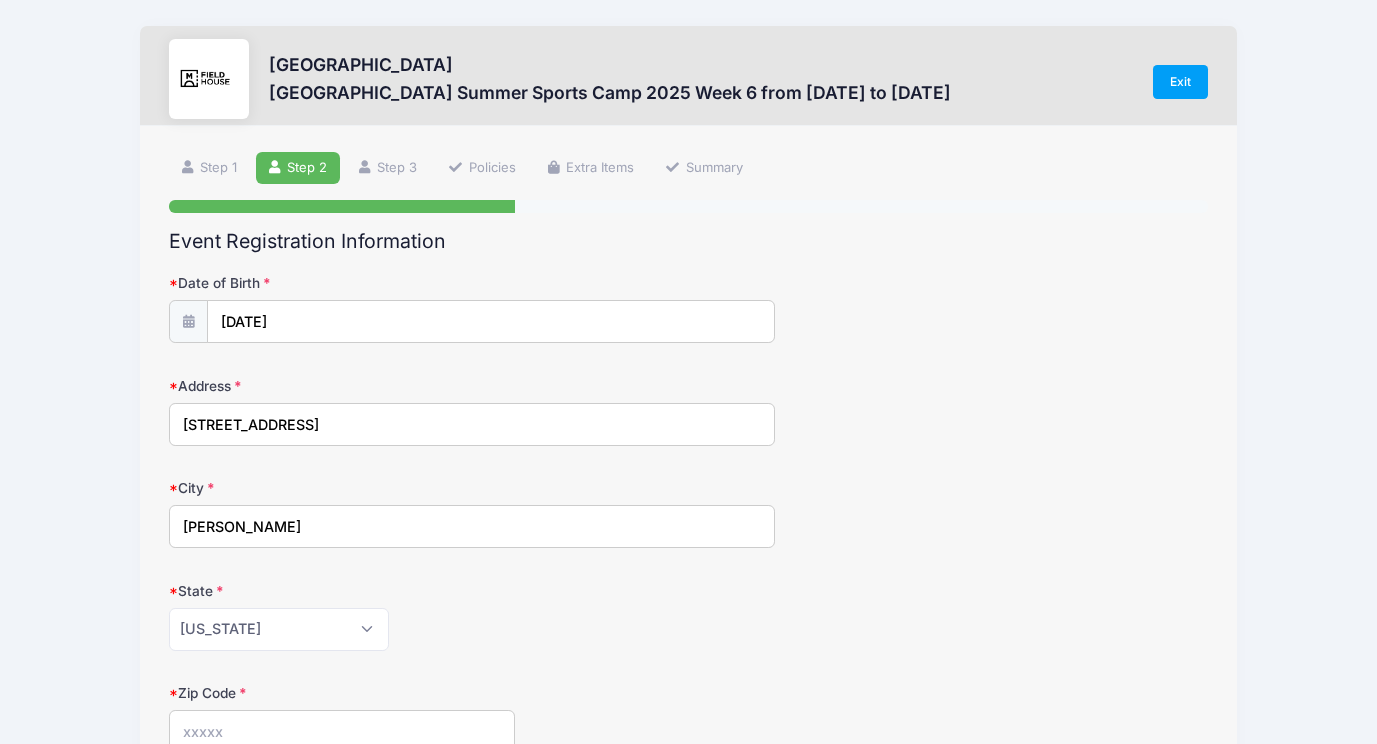 type on "08053" 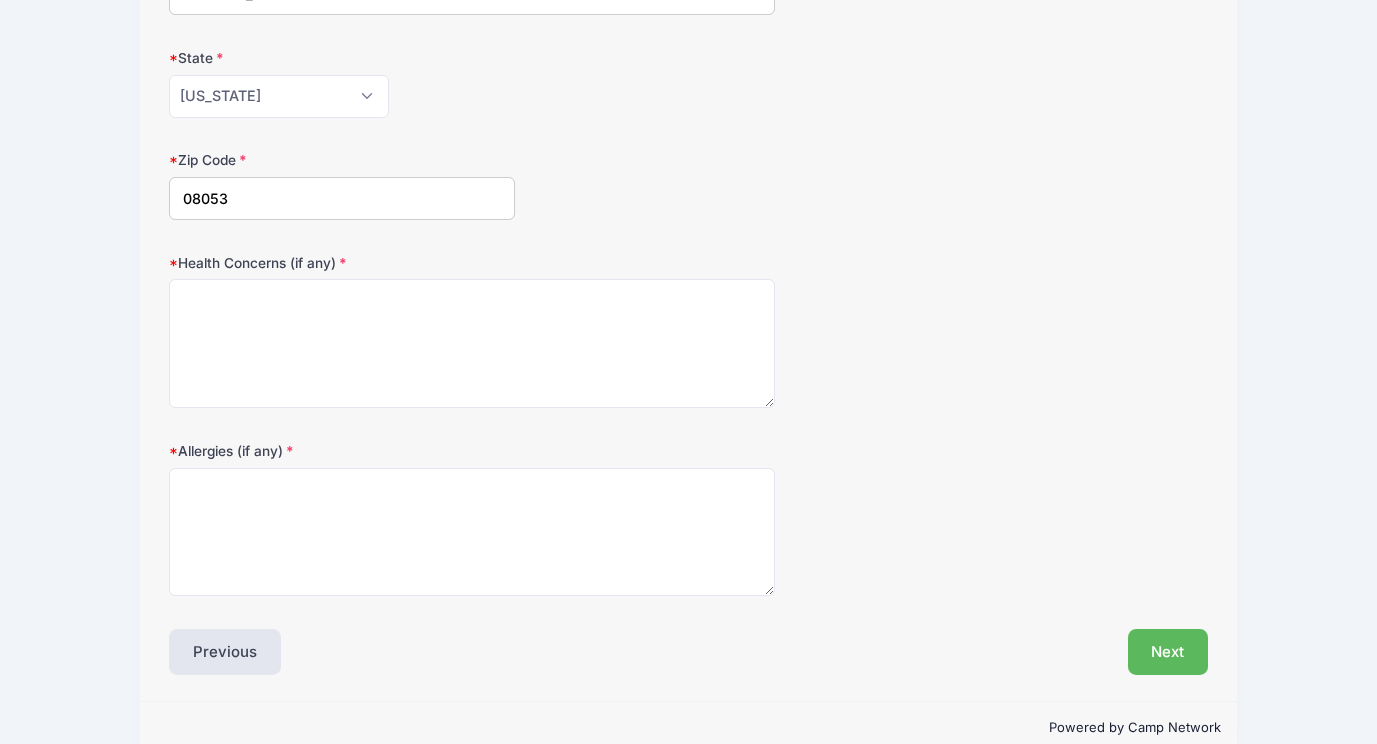 scroll, scrollTop: 568, scrollLeft: 0, axis: vertical 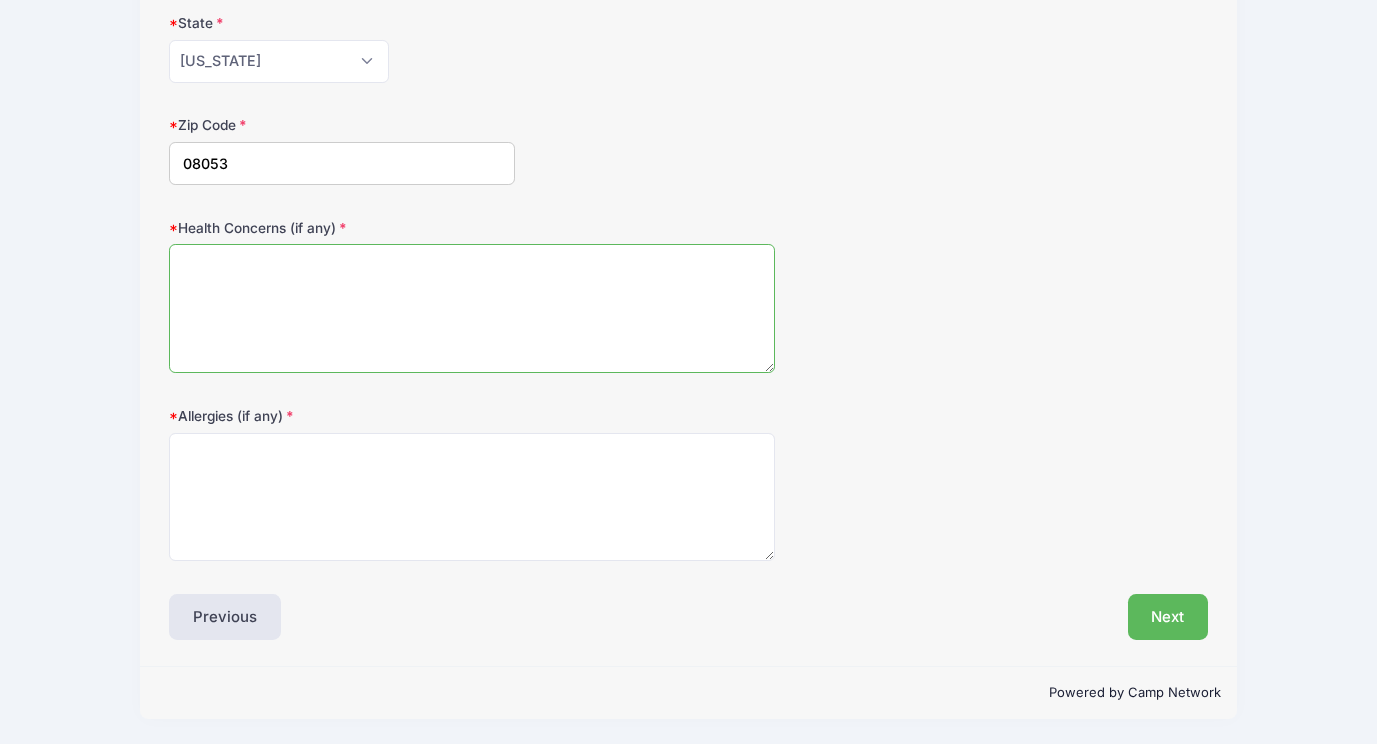 click on "Health Concerns (if any)" at bounding box center [472, 308] 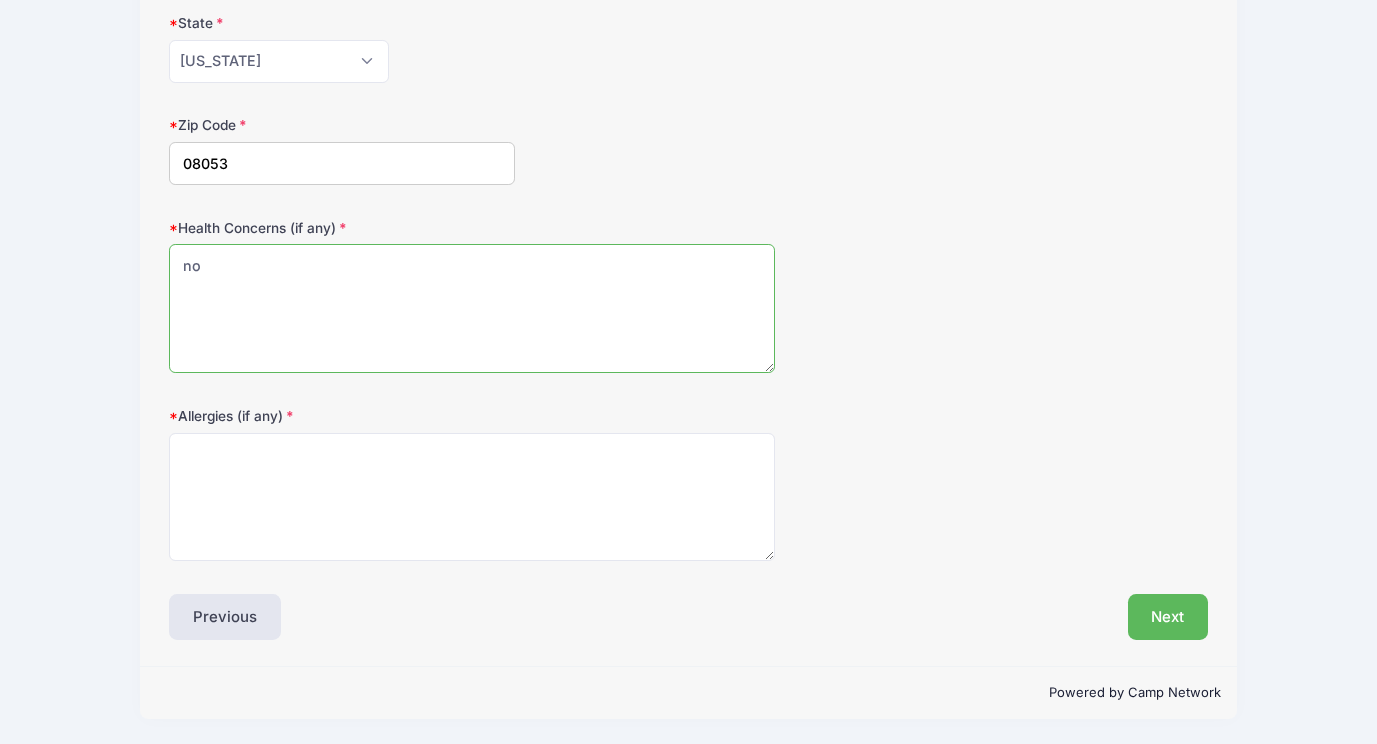 type on "no" 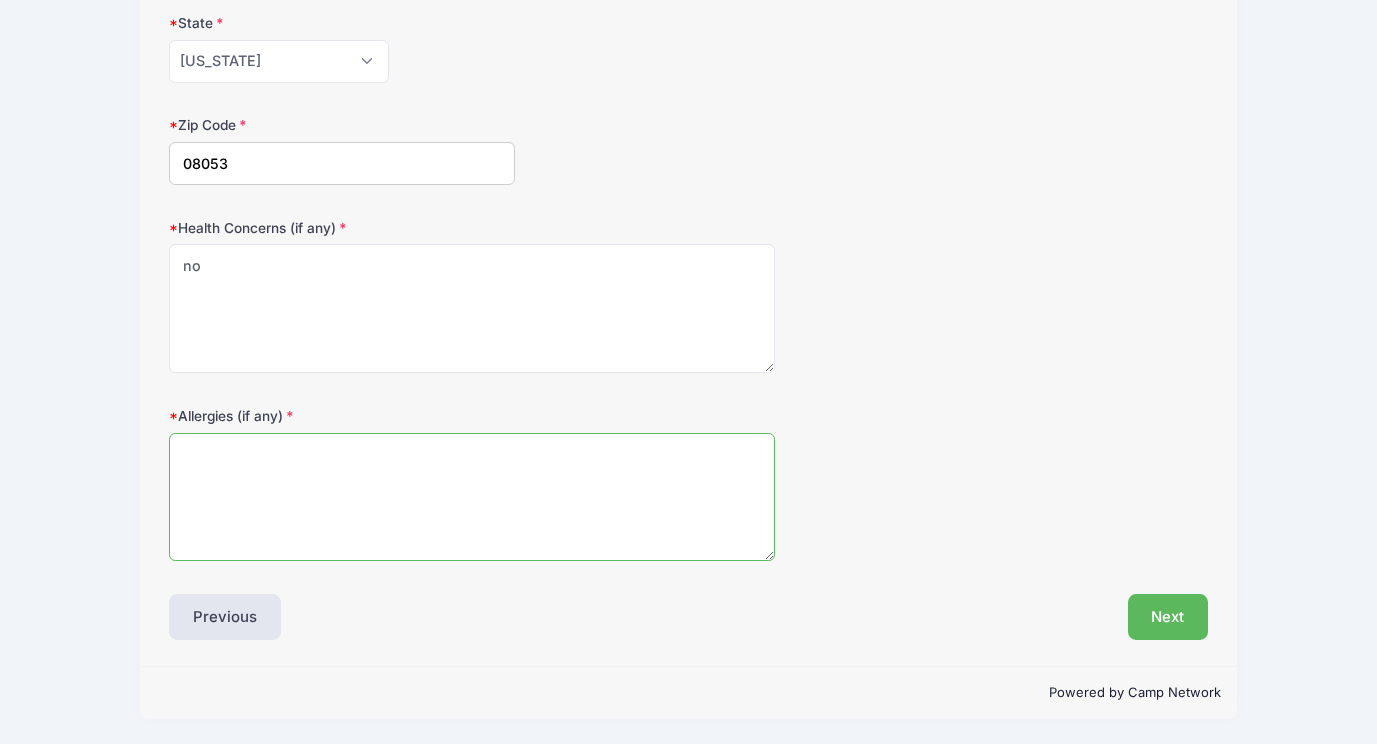 click on "Allergies (if any)" at bounding box center [472, 497] 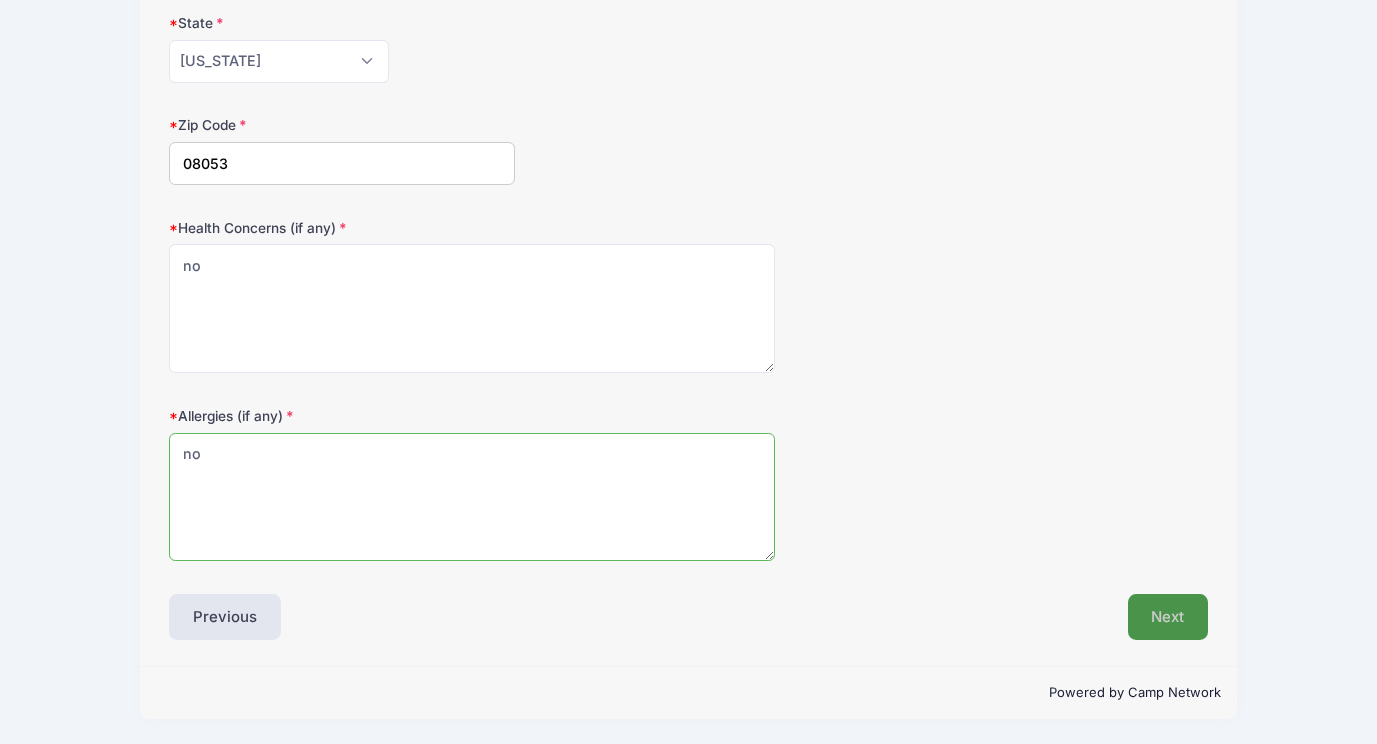 type on "no" 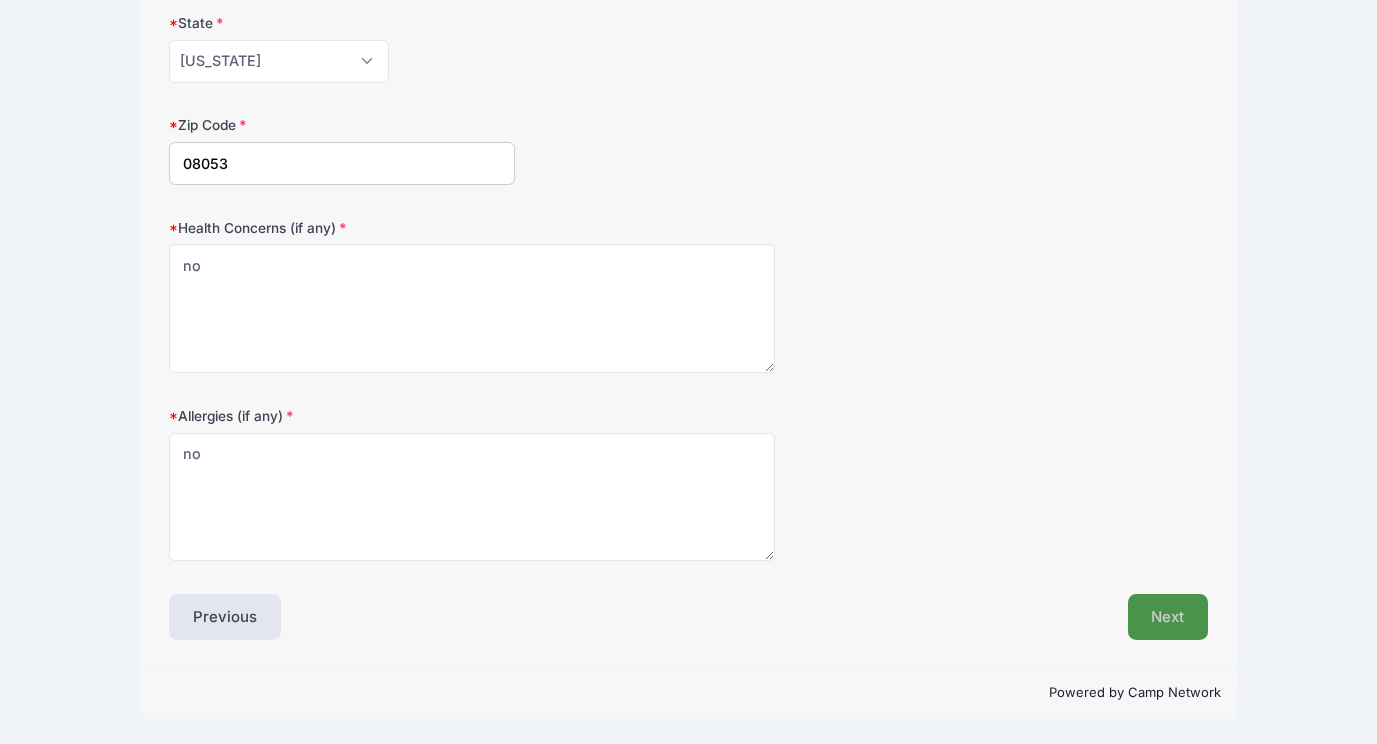 click on "Next" at bounding box center (1168, 617) 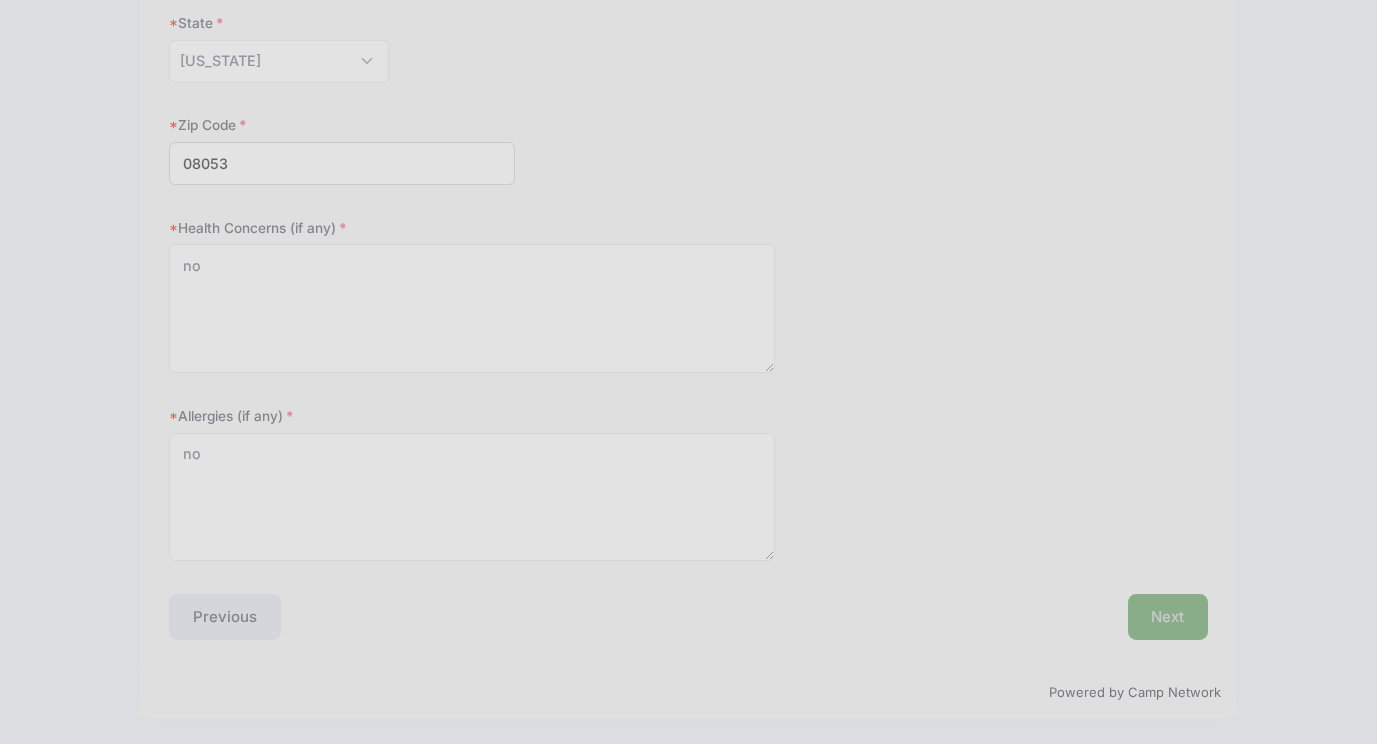 scroll, scrollTop: 0, scrollLeft: 0, axis: both 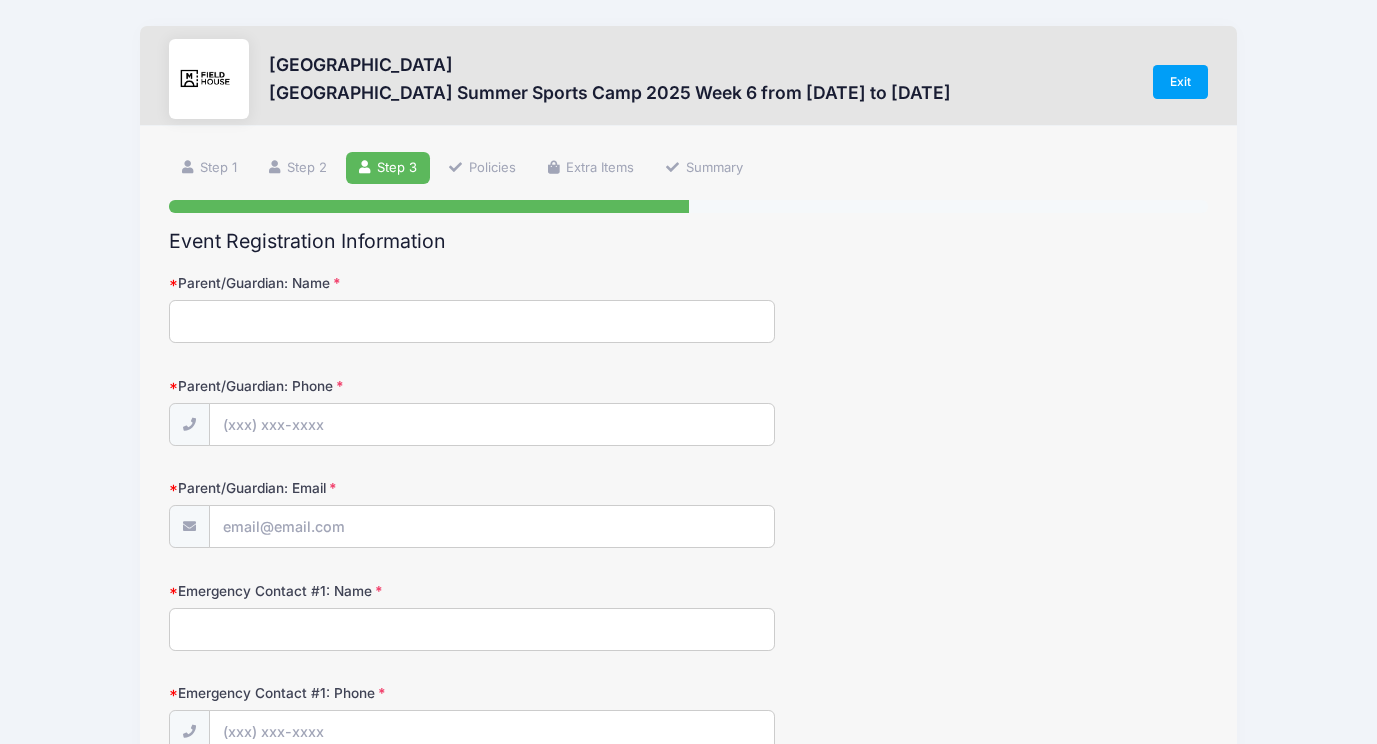click on "Parent/Guardian: Name" at bounding box center (472, 321) 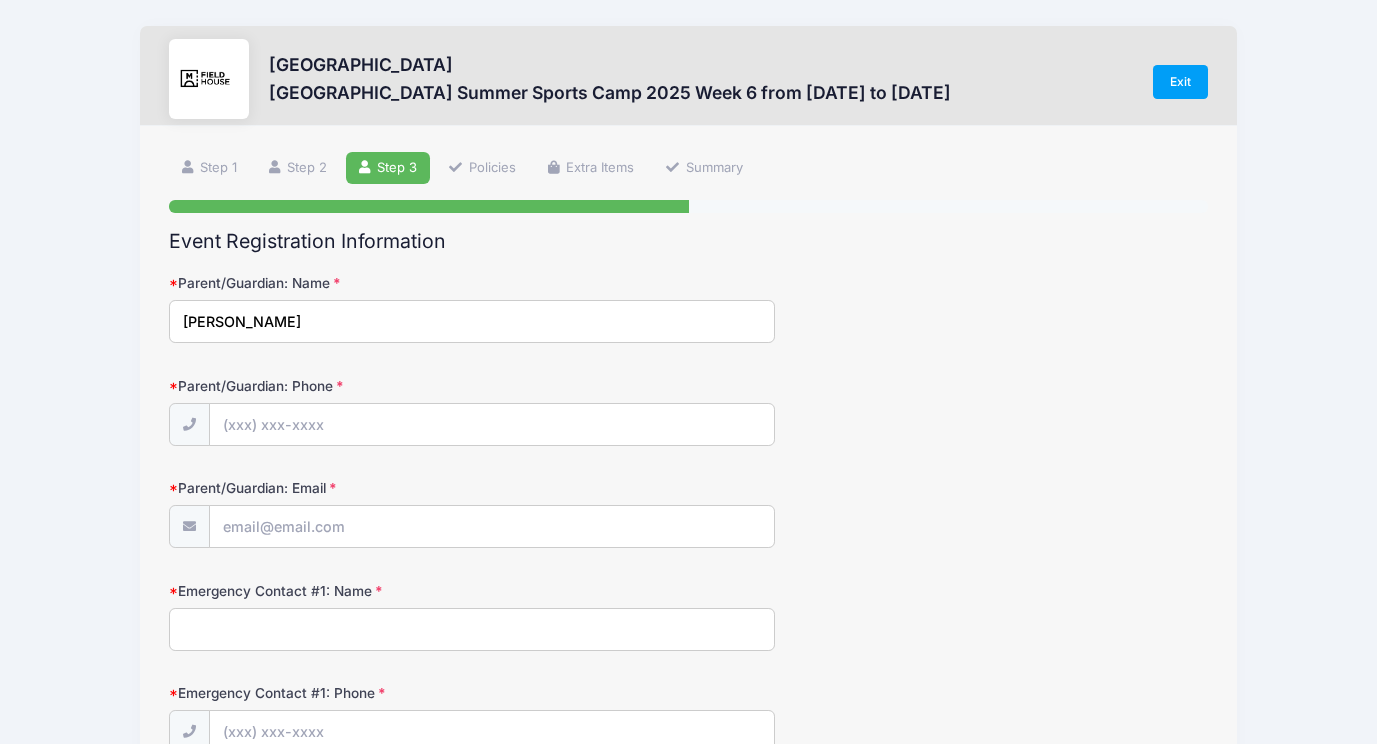 type on "tiffani rosenbleeth" 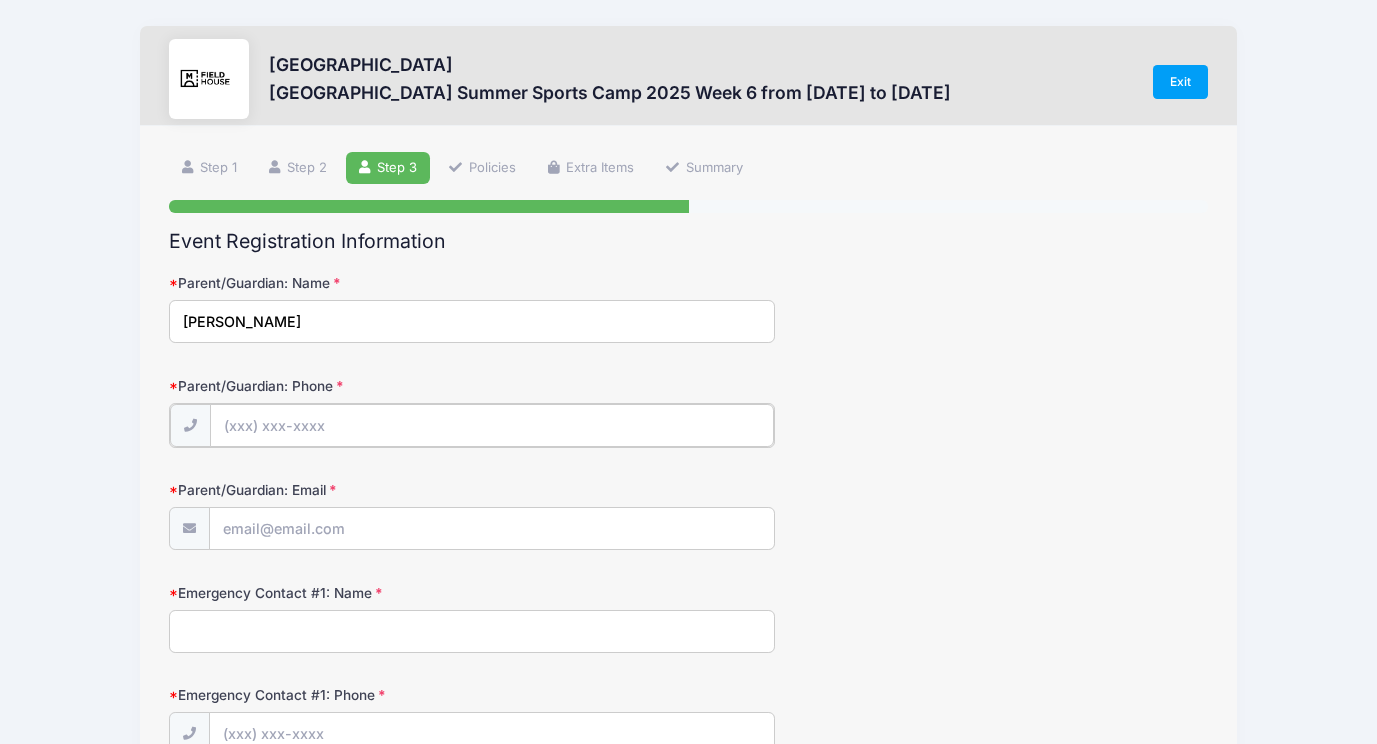 click on "Parent/Guardian: Phone" at bounding box center [492, 425] 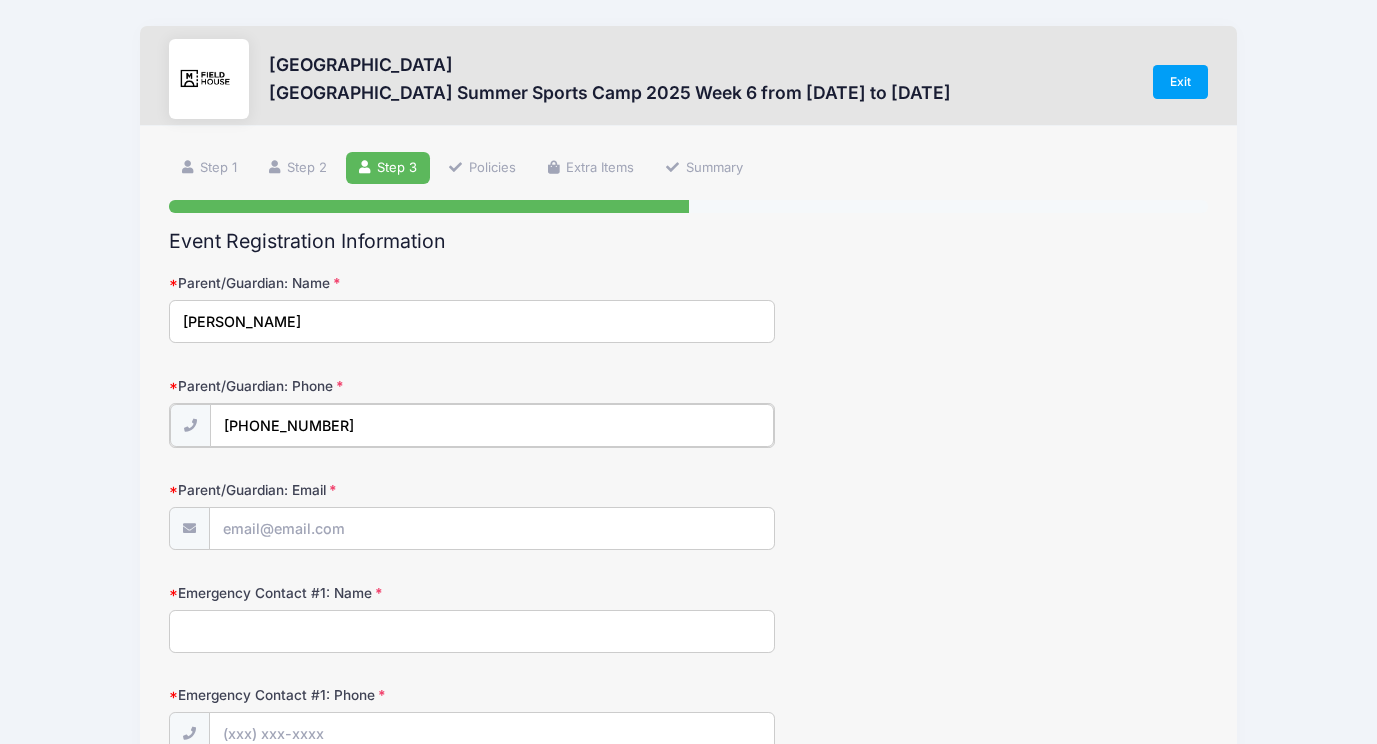 type on "(856) 296-3922" 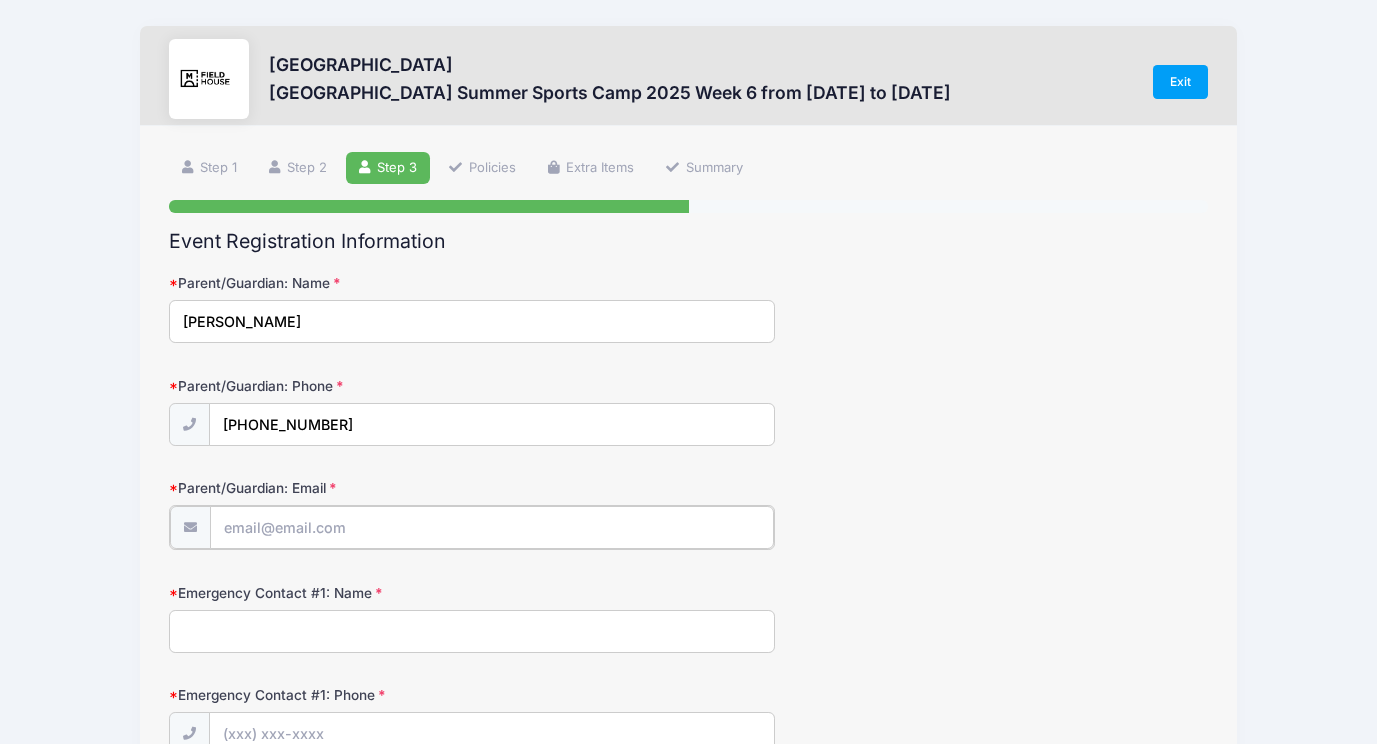 click on "Parent/Guardian: Email" at bounding box center [492, 527] 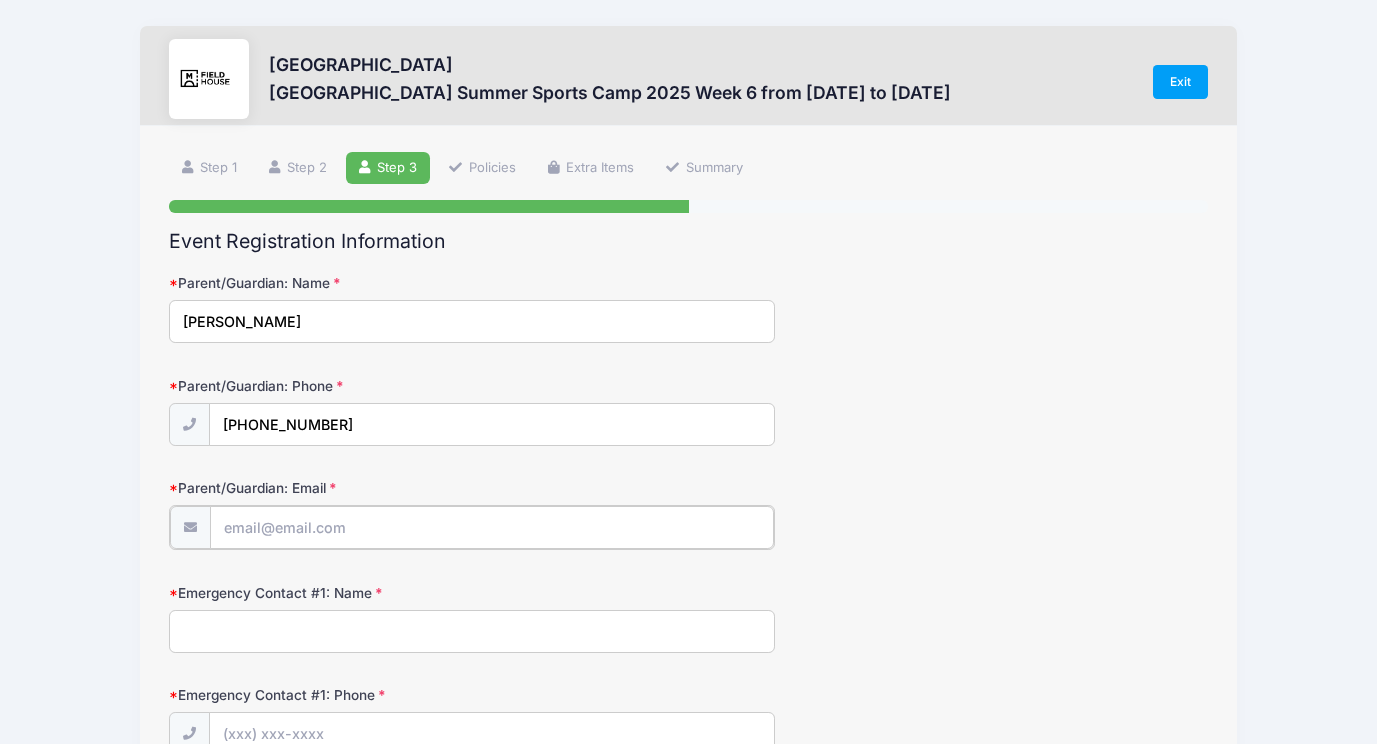type on "tnicrose@gmail.com" 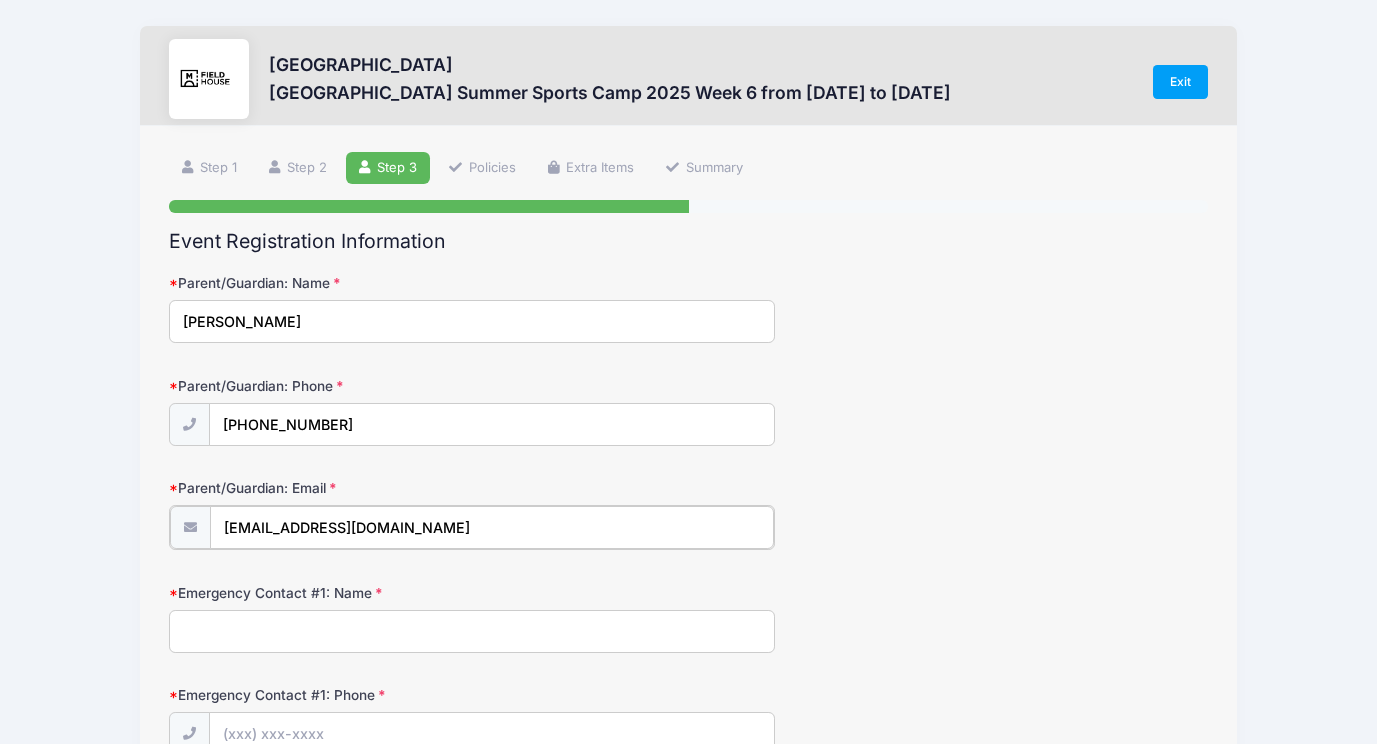 type on "Tiffani Rosenbleeth" 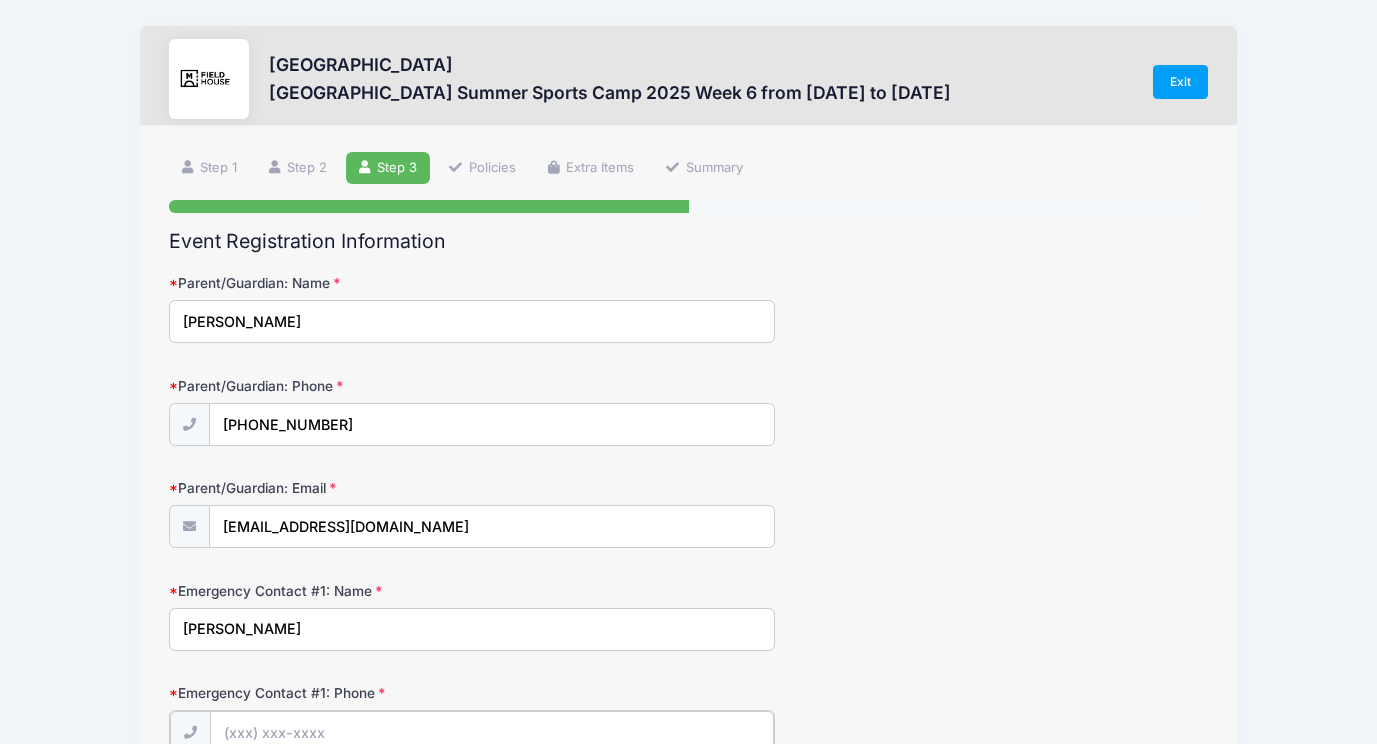type on "(856) 296-3922" 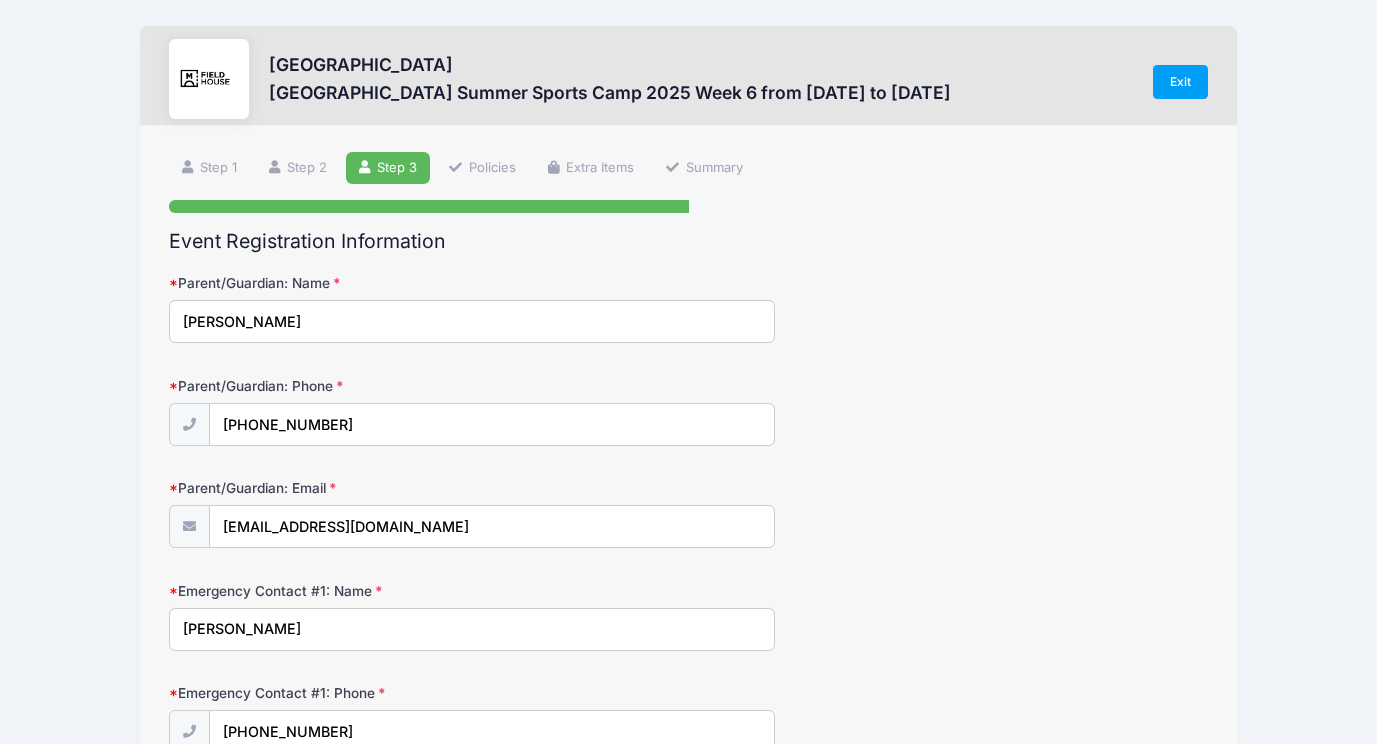 type on "Chris Rosenbleeth" 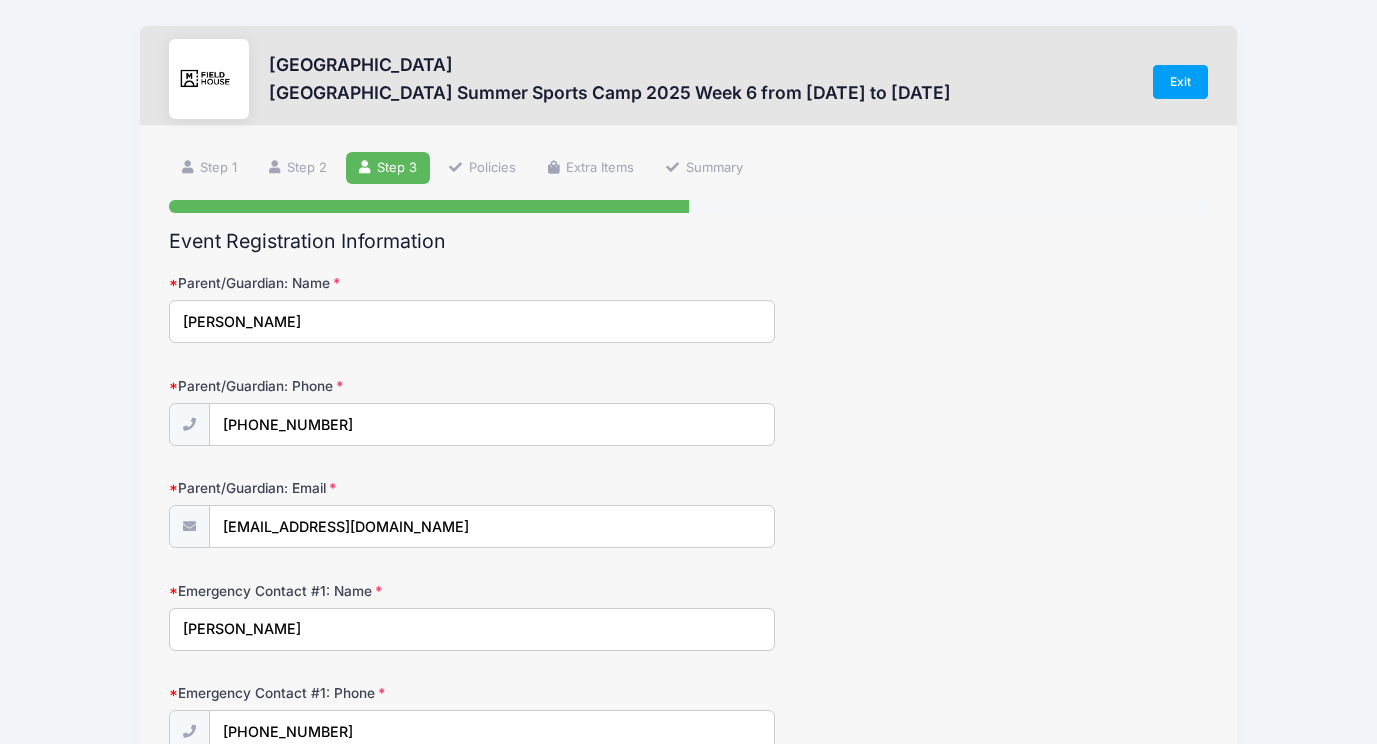 type on "(856) 287-5655" 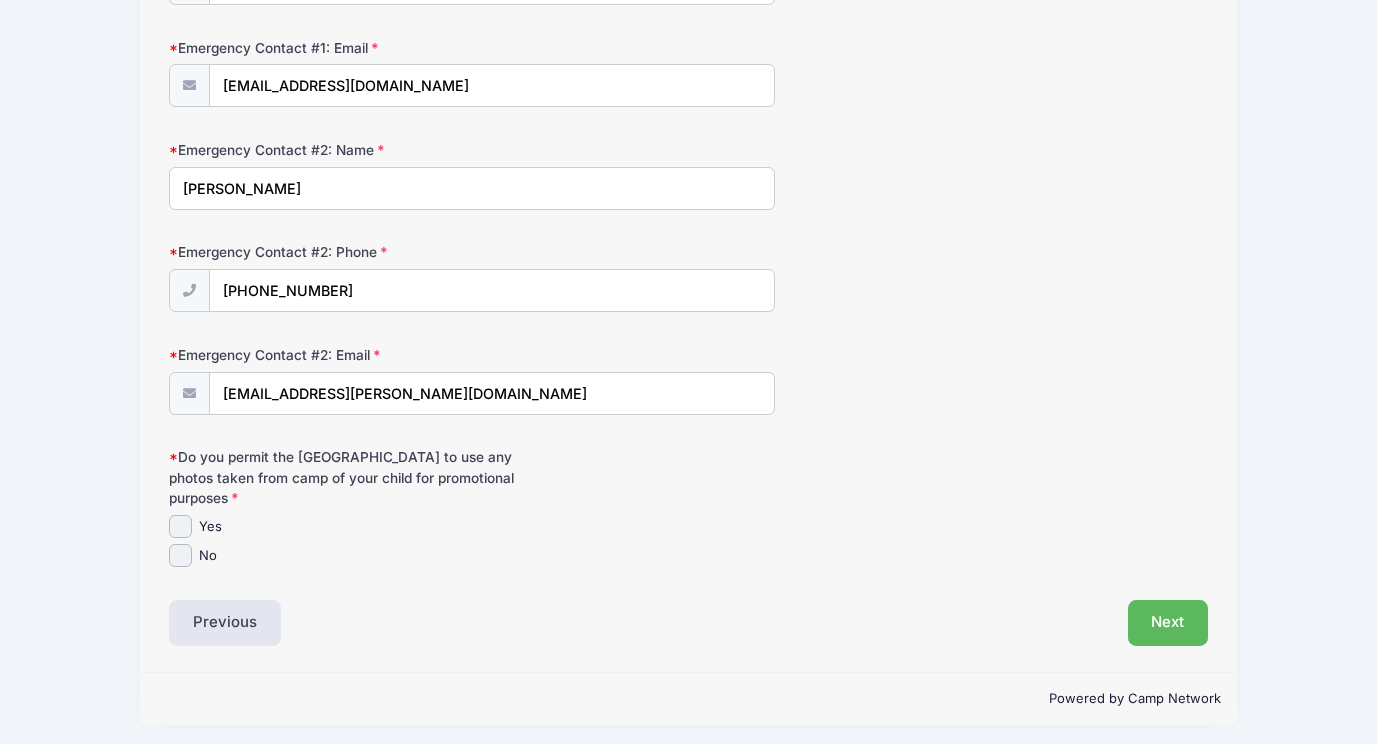 scroll, scrollTop: 756, scrollLeft: 0, axis: vertical 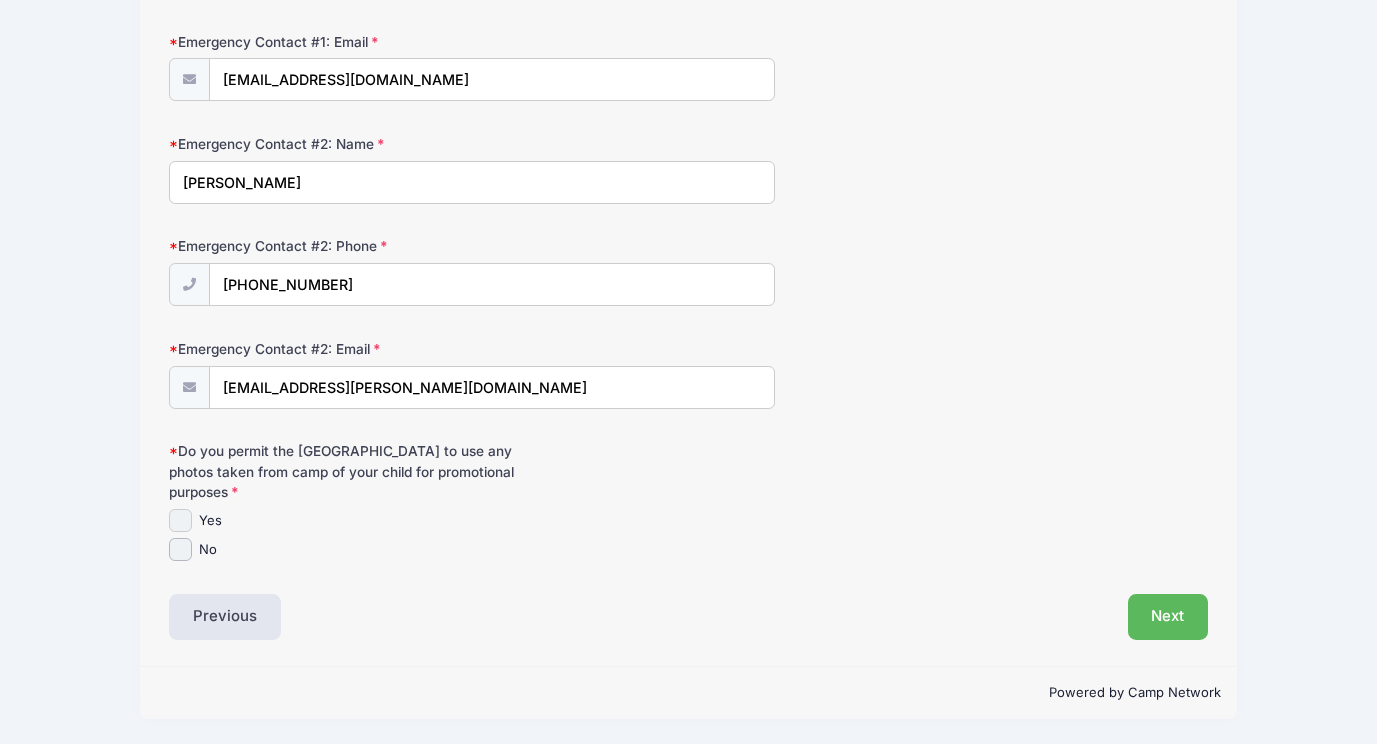 click on "Yes" at bounding box center [180, 520] 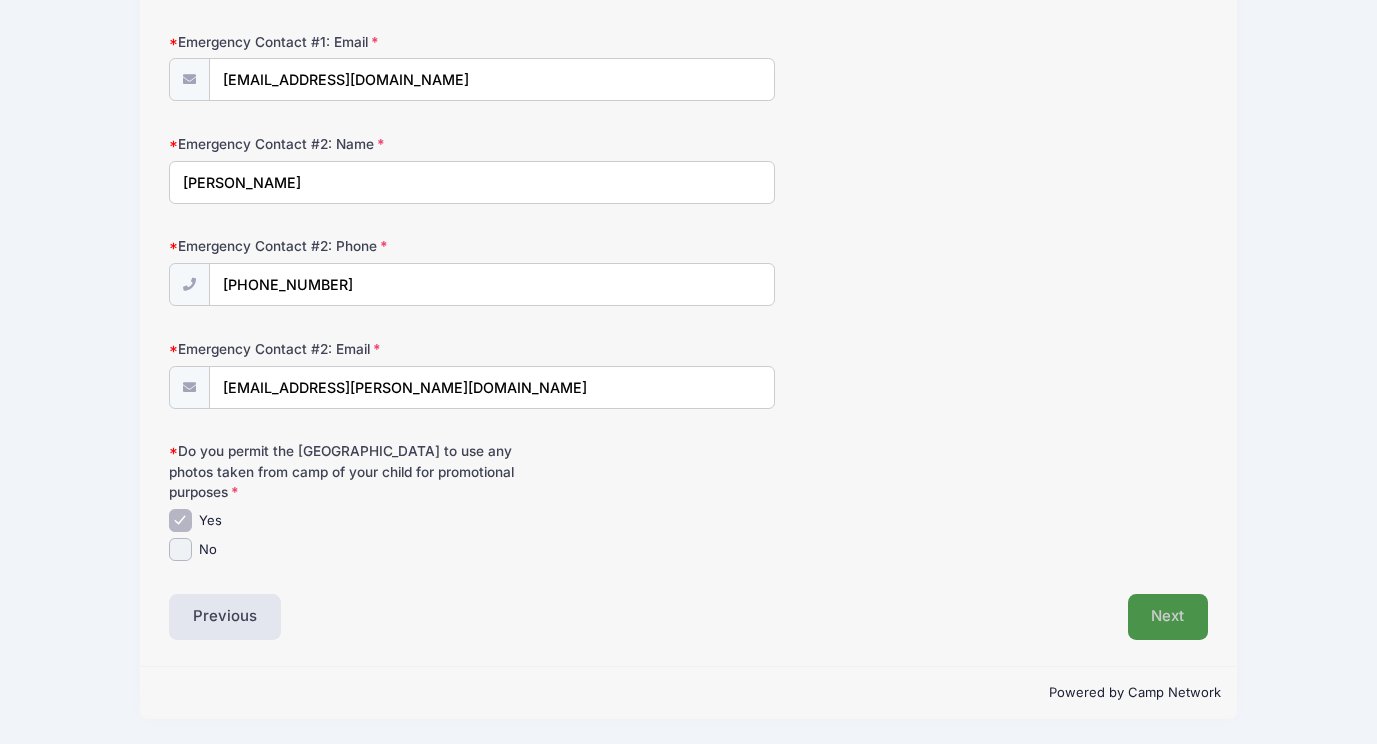 click on "Next" at bounding box center [1168, 617] 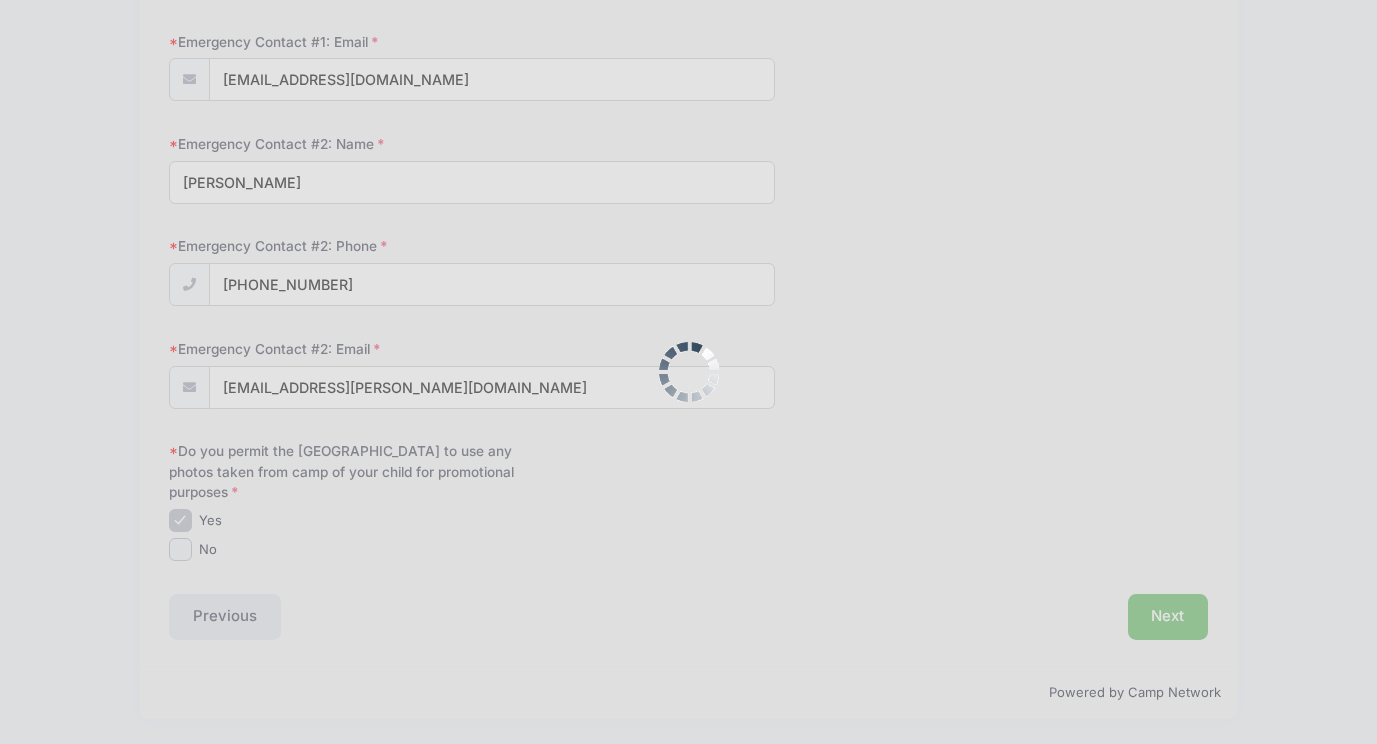 scroll, scrollTop: 0, scrollLeft: 0, axis: both 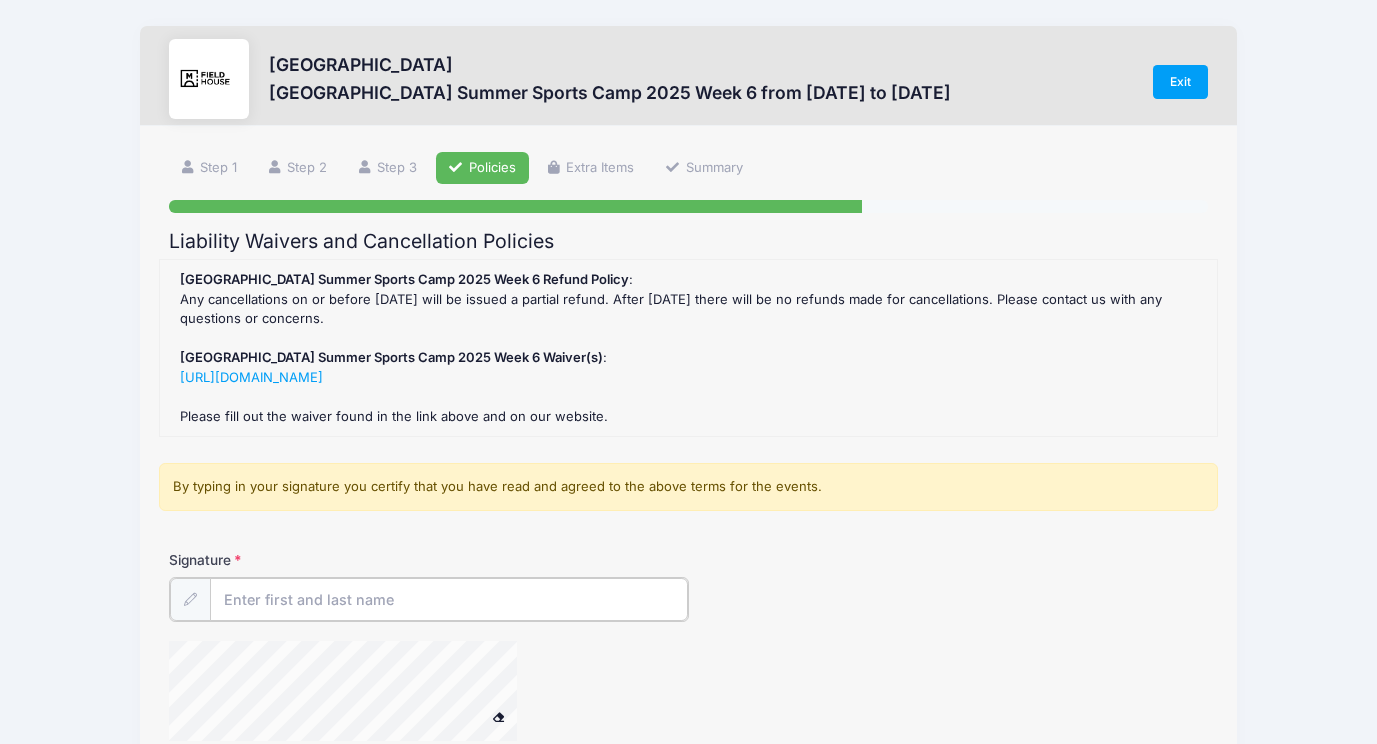 click on "Signature" at bounding box center [449, 599] 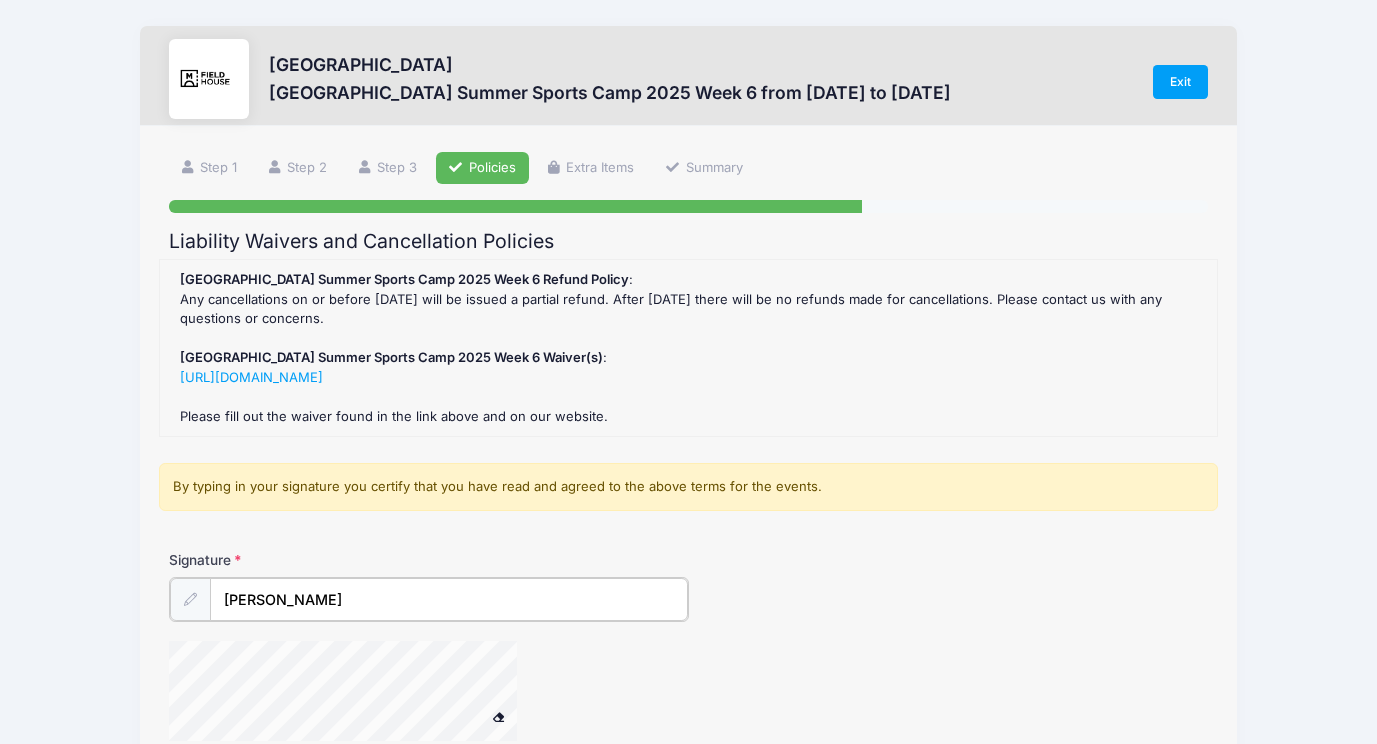 click on "Signature
Tiffani Rosenbleeth" at bounding box center [688, 655] 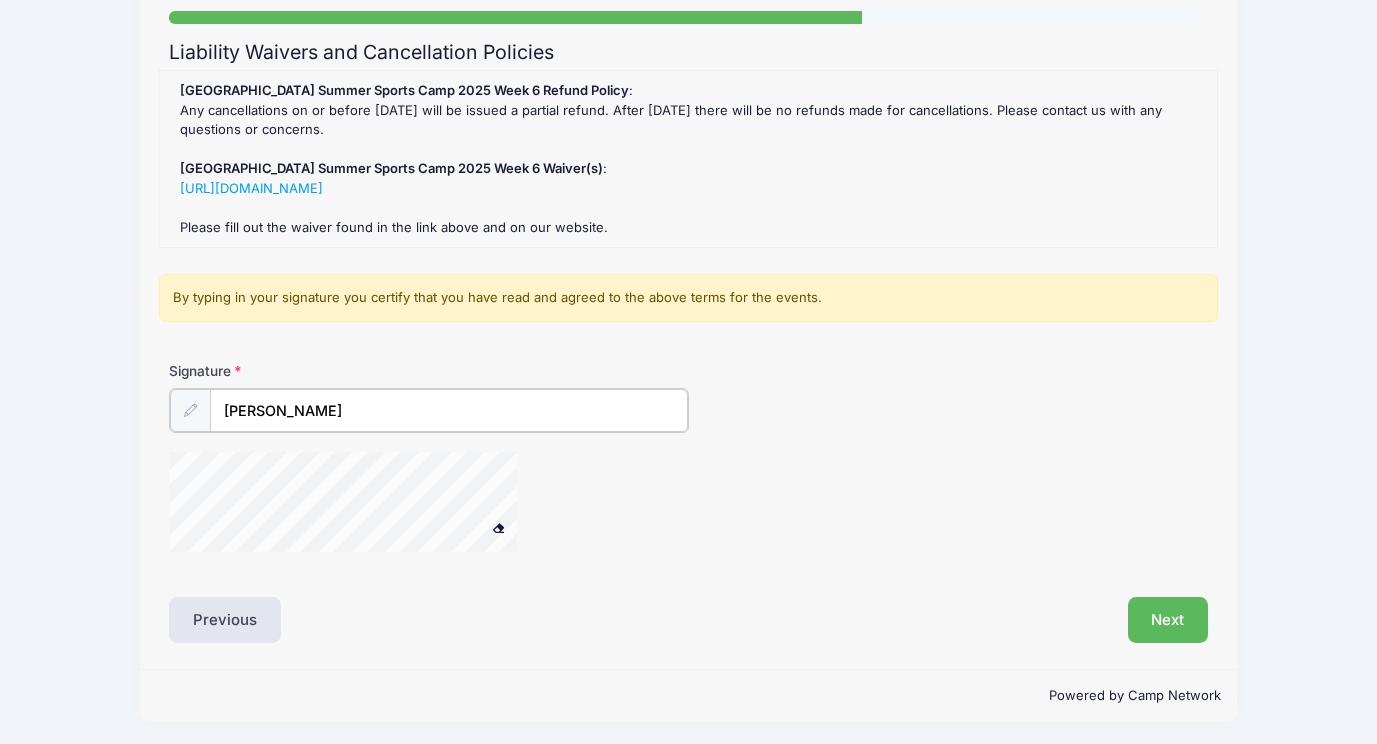 scroll, scrollTop: 191, scrollLeft: 0, axis: vertical 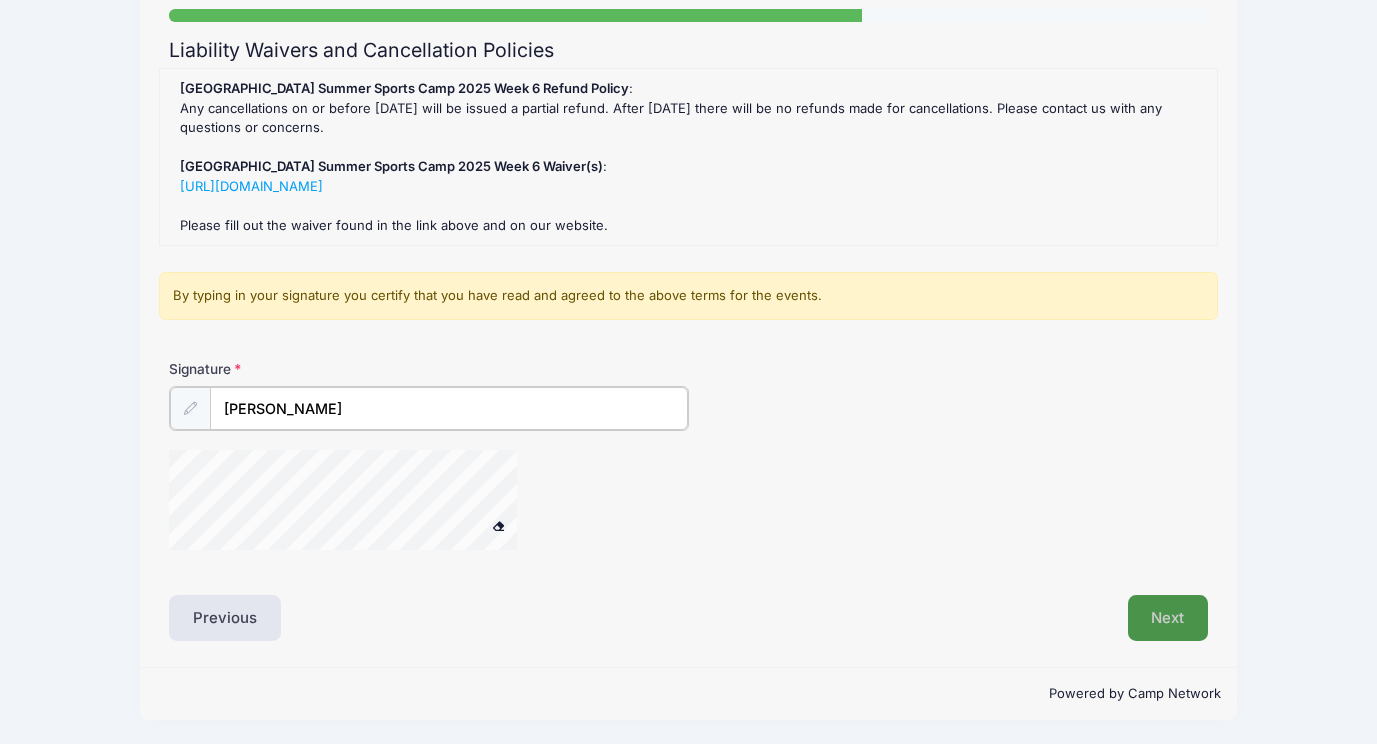 type on "Tiffani Rosenbleeth" 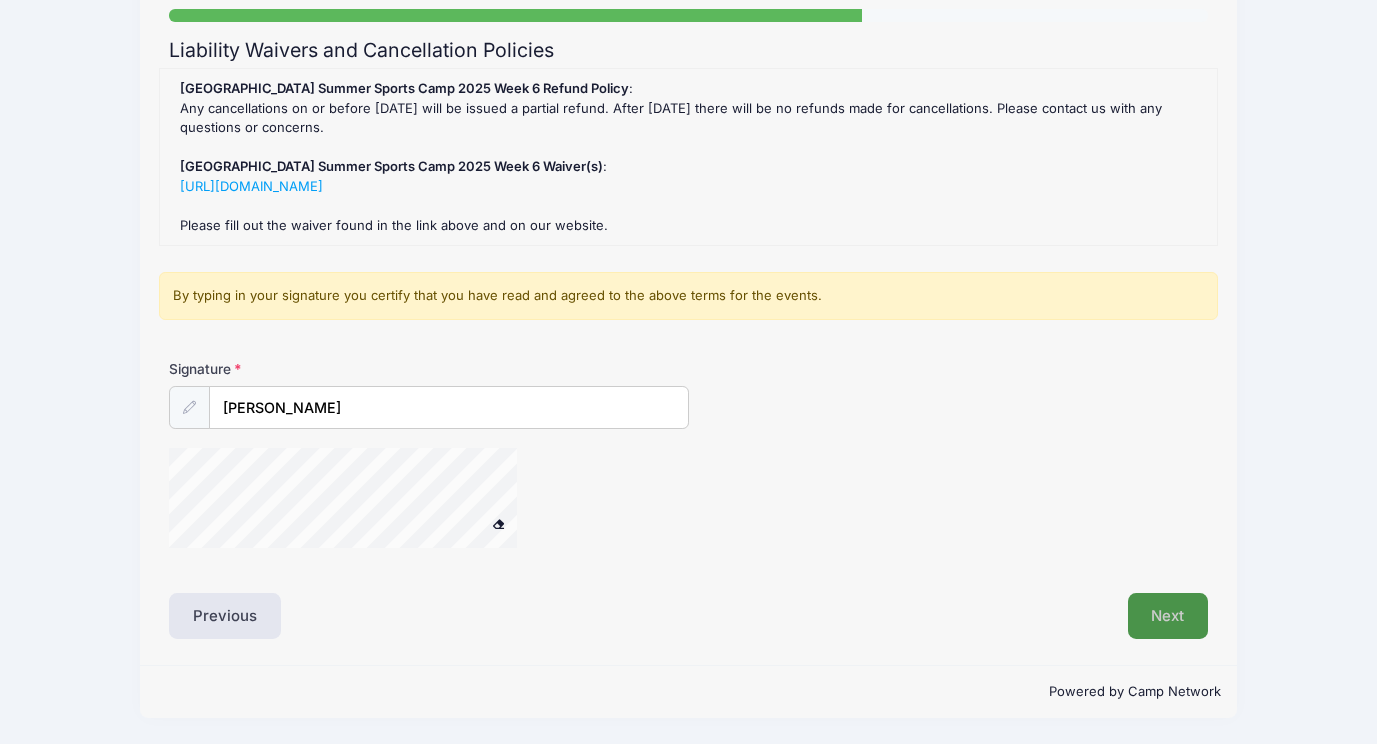 scroll, scrollTop: 189, scrollLeft: 0, axis: vertical 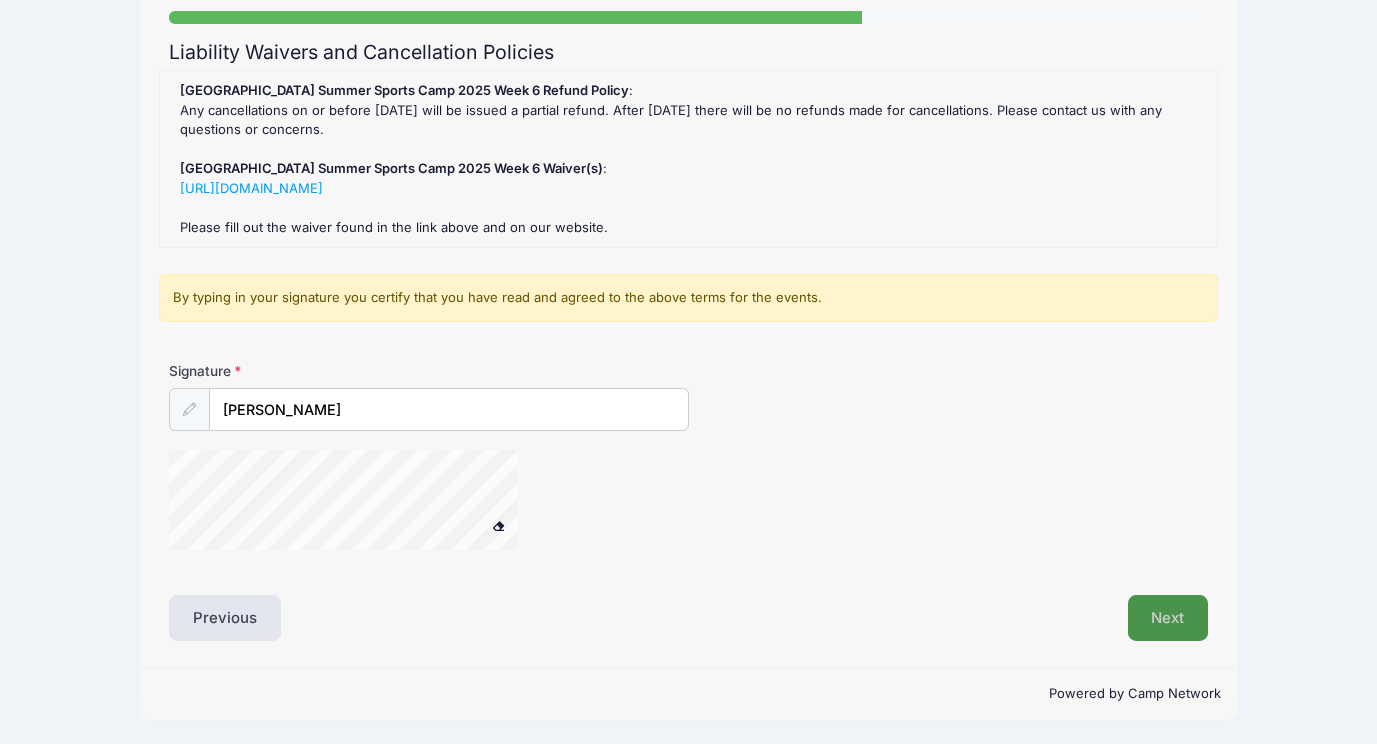click on "Next" at bounding box center [1168, 618] 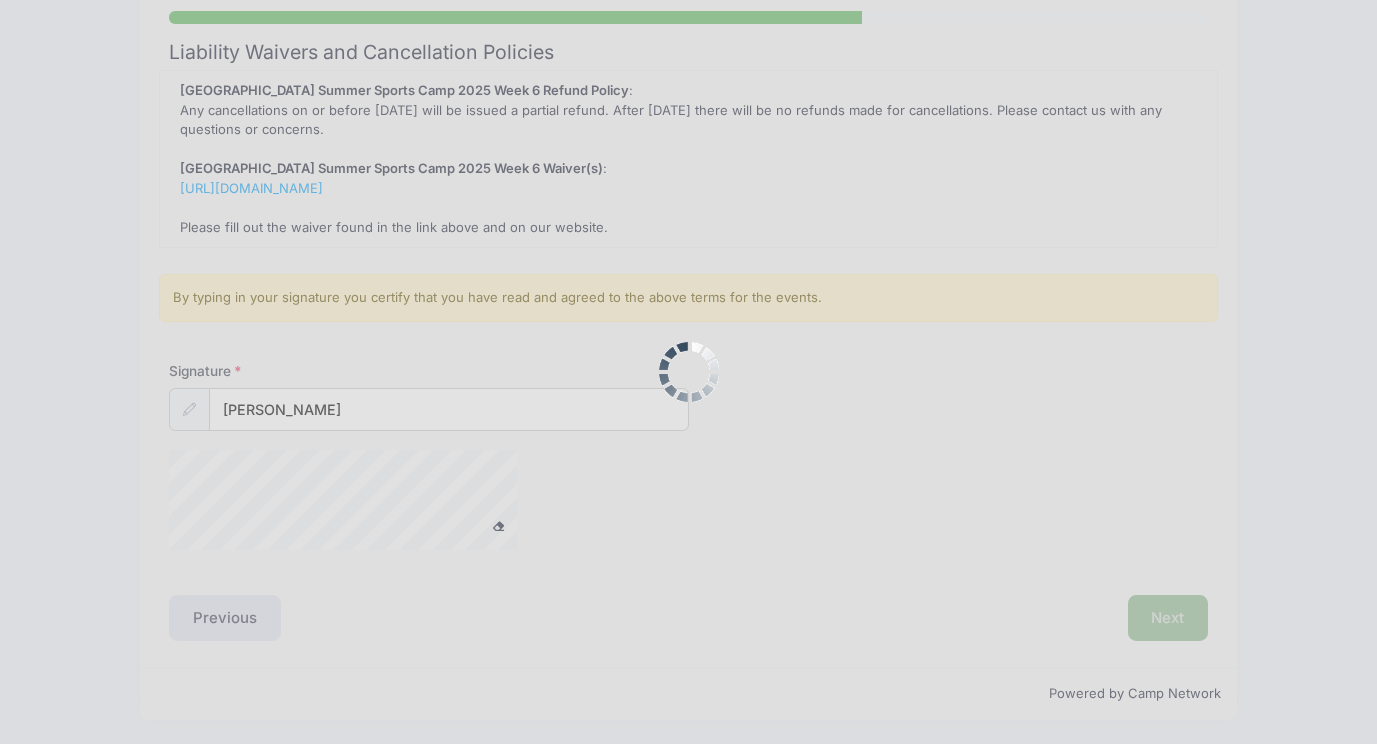 scroll, scrollTop: 0, scrollLeft: 0, axis: both 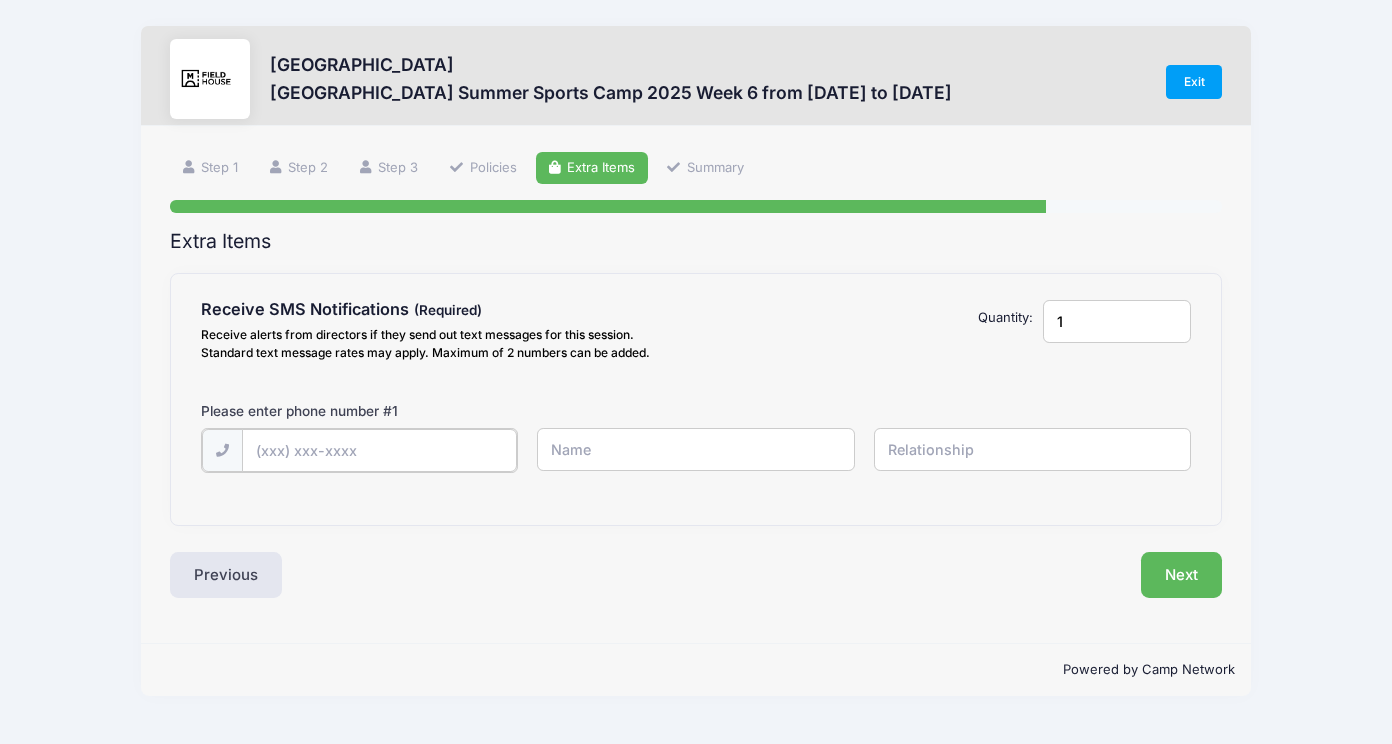 click at bounding box center (0, 0) 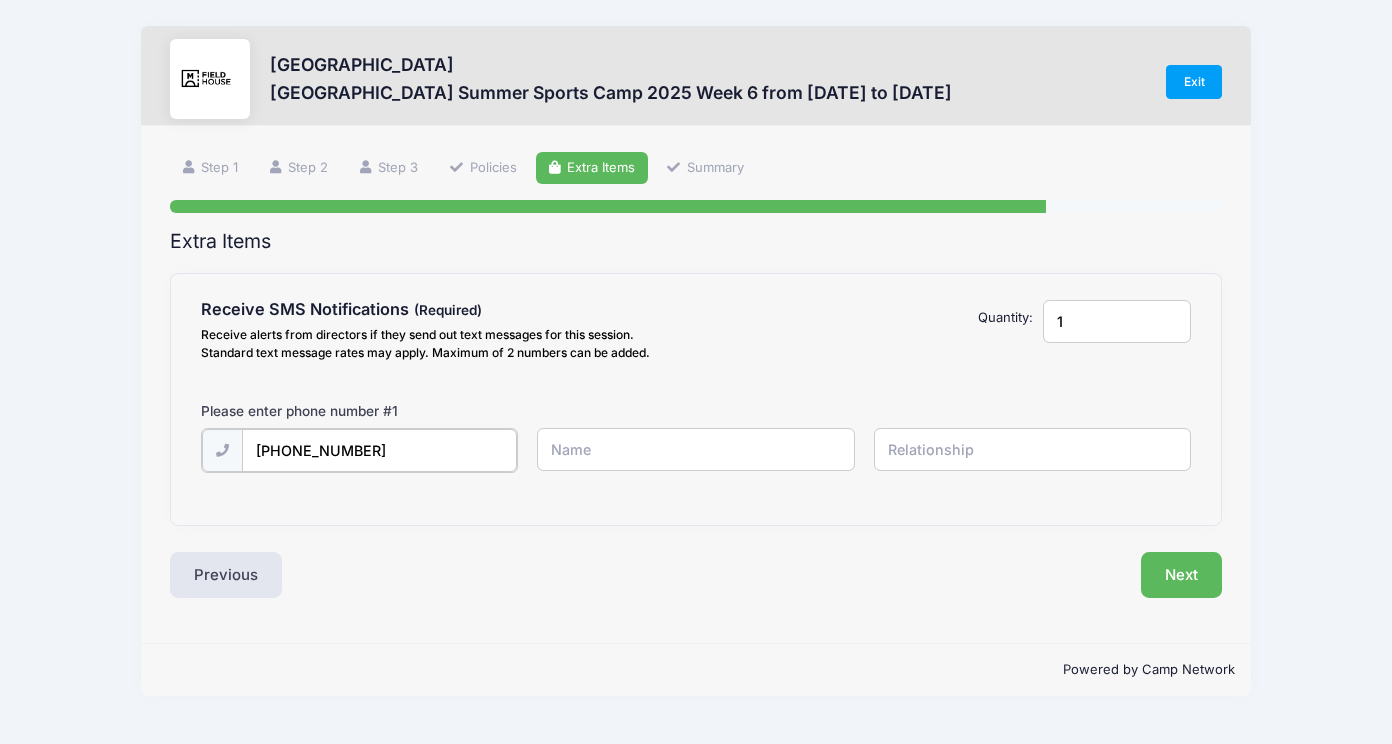 type on "(856) 296-3922" 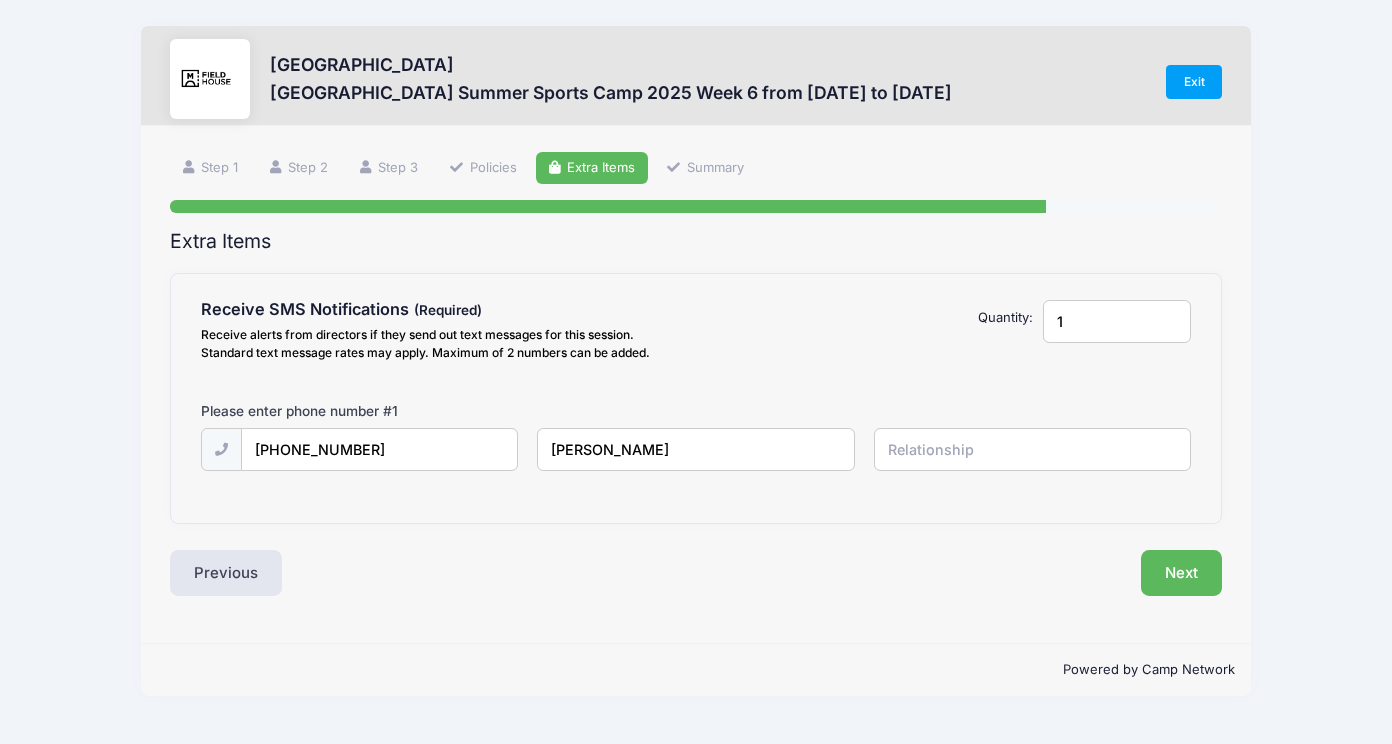 type on "tiffani rosenbleeth" 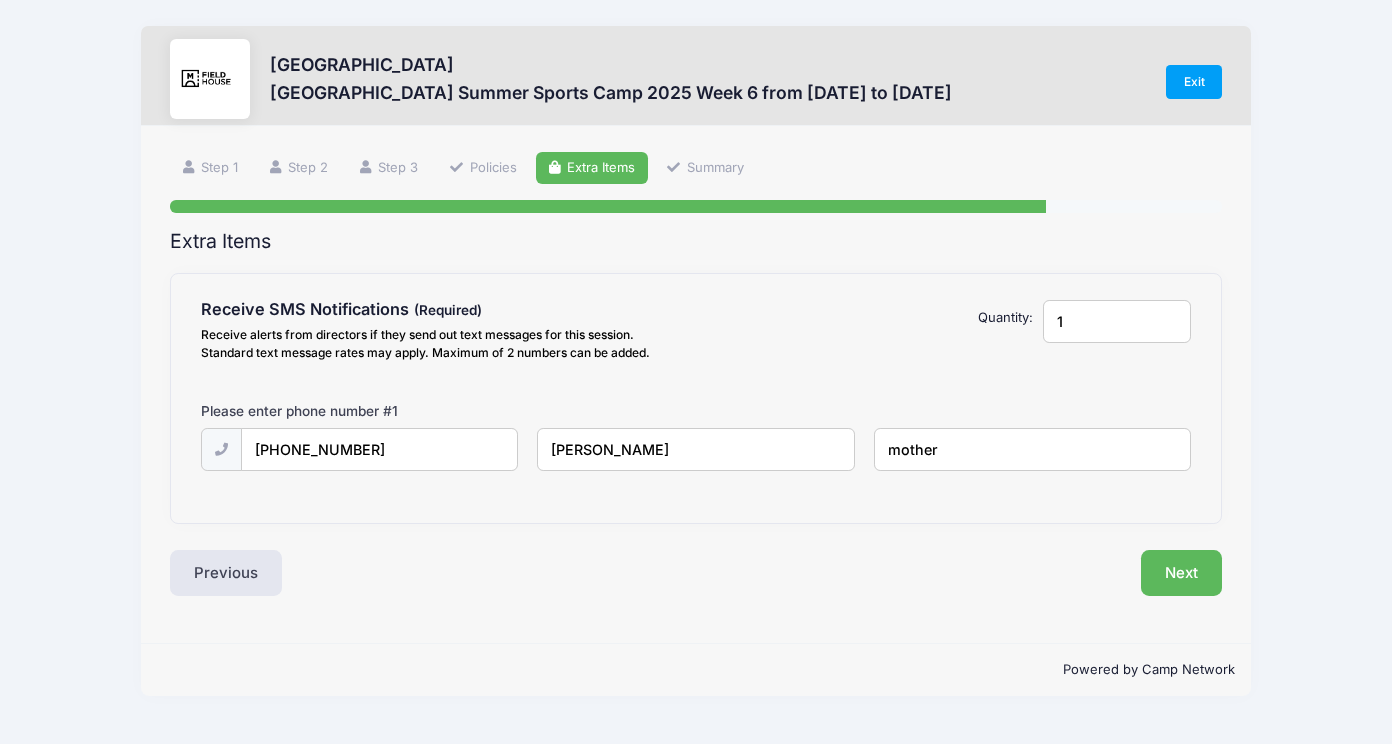 type on "mother" 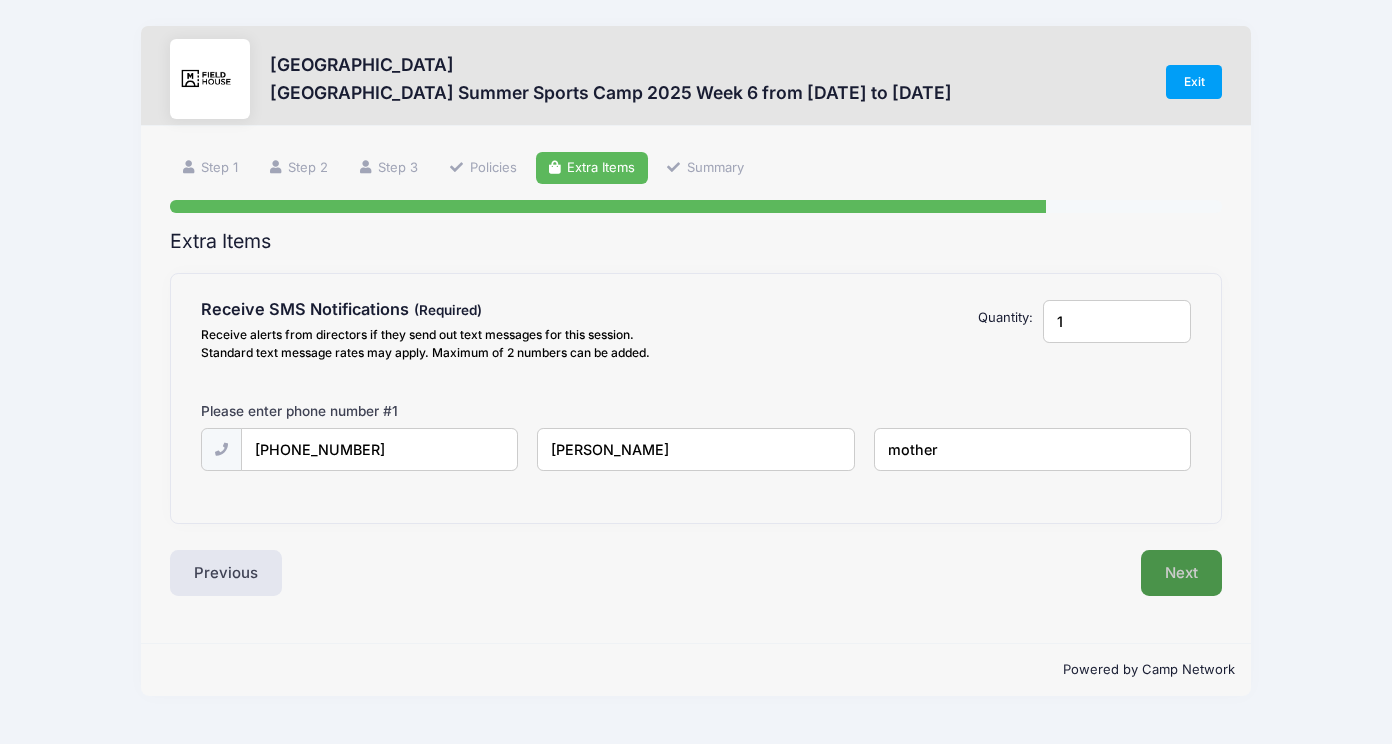 click on "Next" at bounding box center (1181, 573) 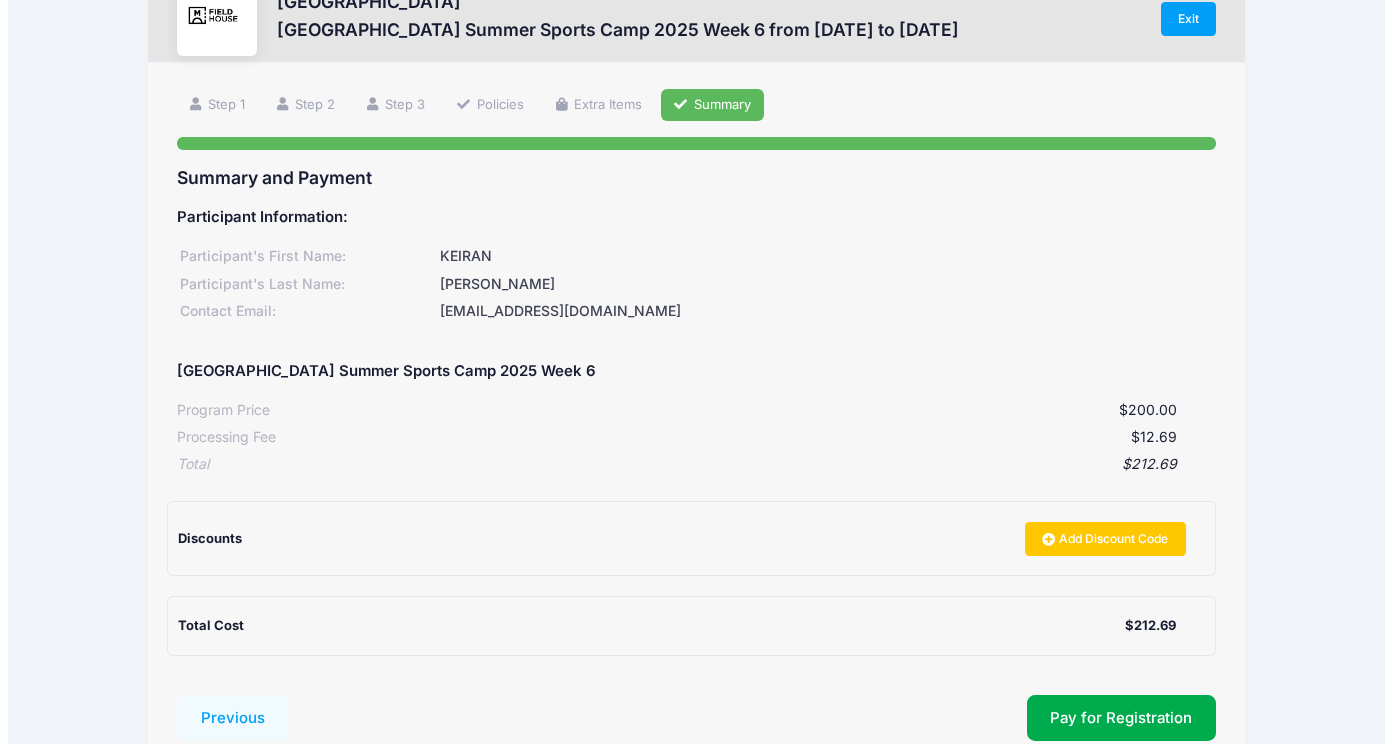 scroll, scrollTop: 200, scrollLeft: 0, axis: vertical 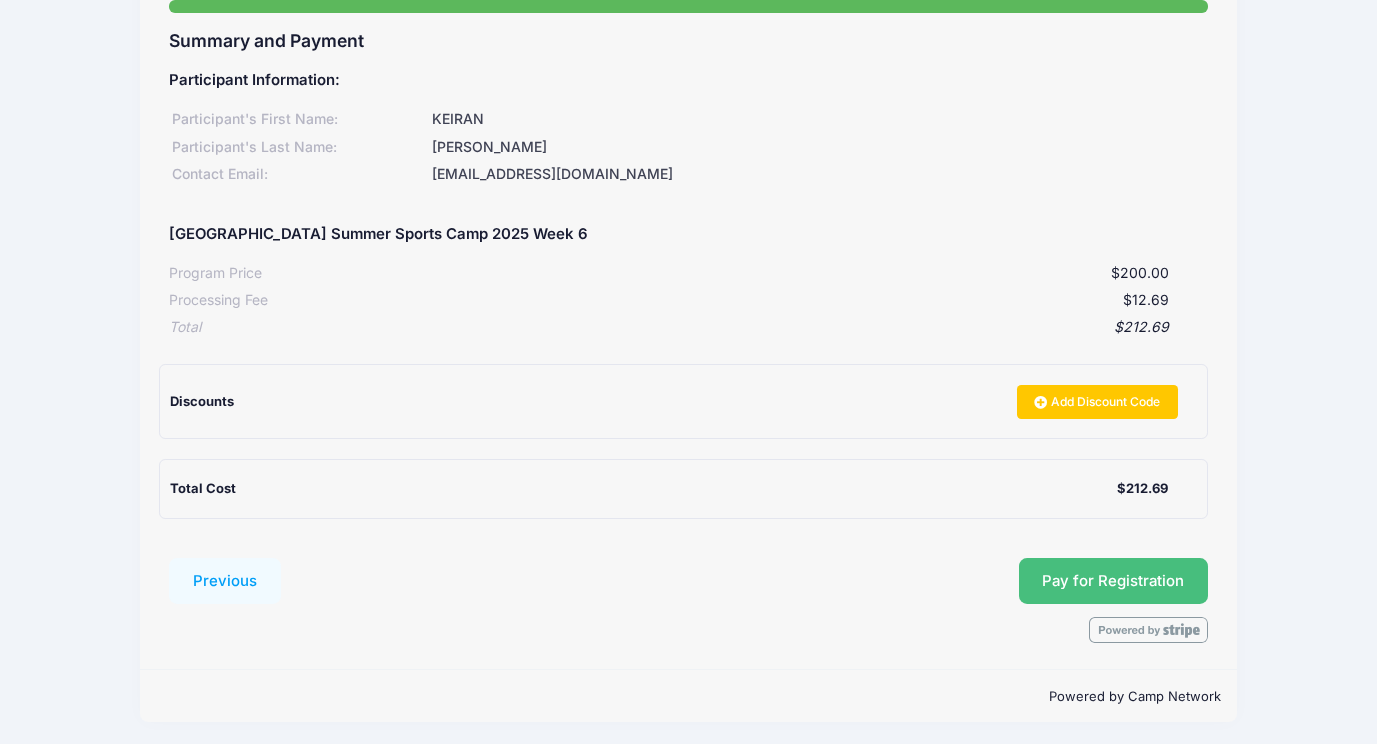 click on "Pay for Registration" at bounding box center [1113, 581] 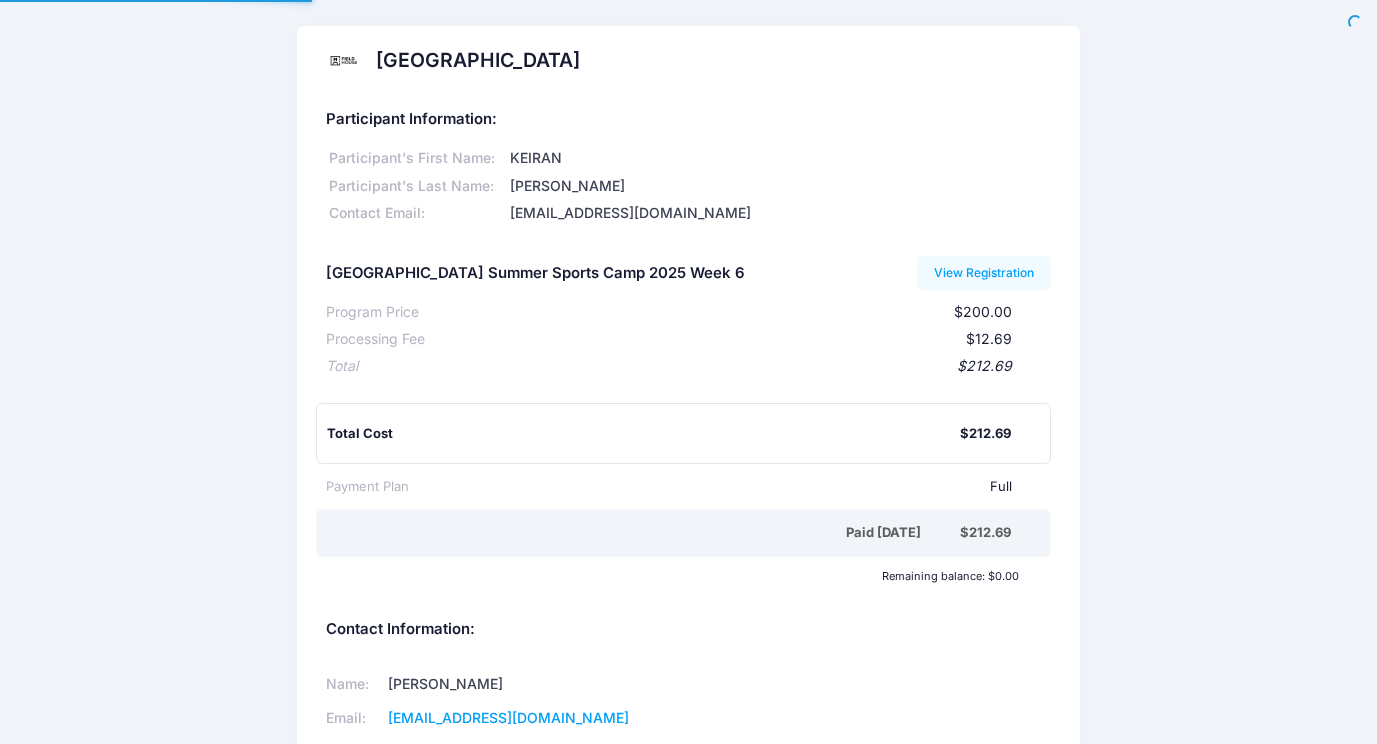 scroll, scrollTop: 0, scrollLeft: 0, axis: both 